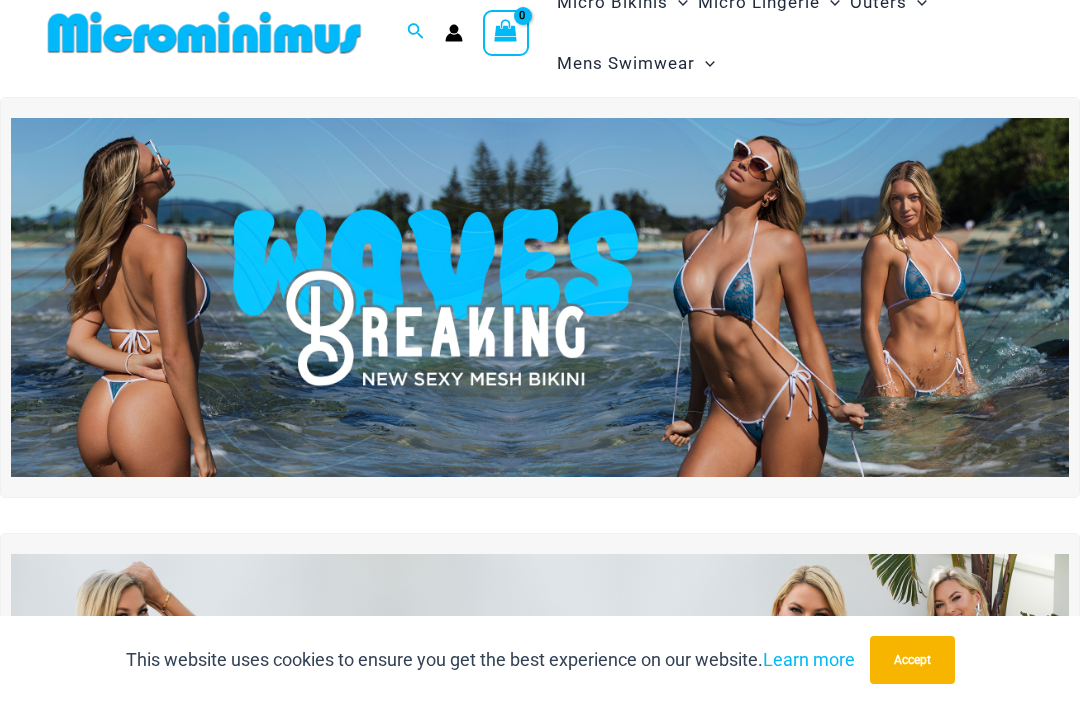 scroll, scrollTop: 0, scrollLeft: 0, axis: both 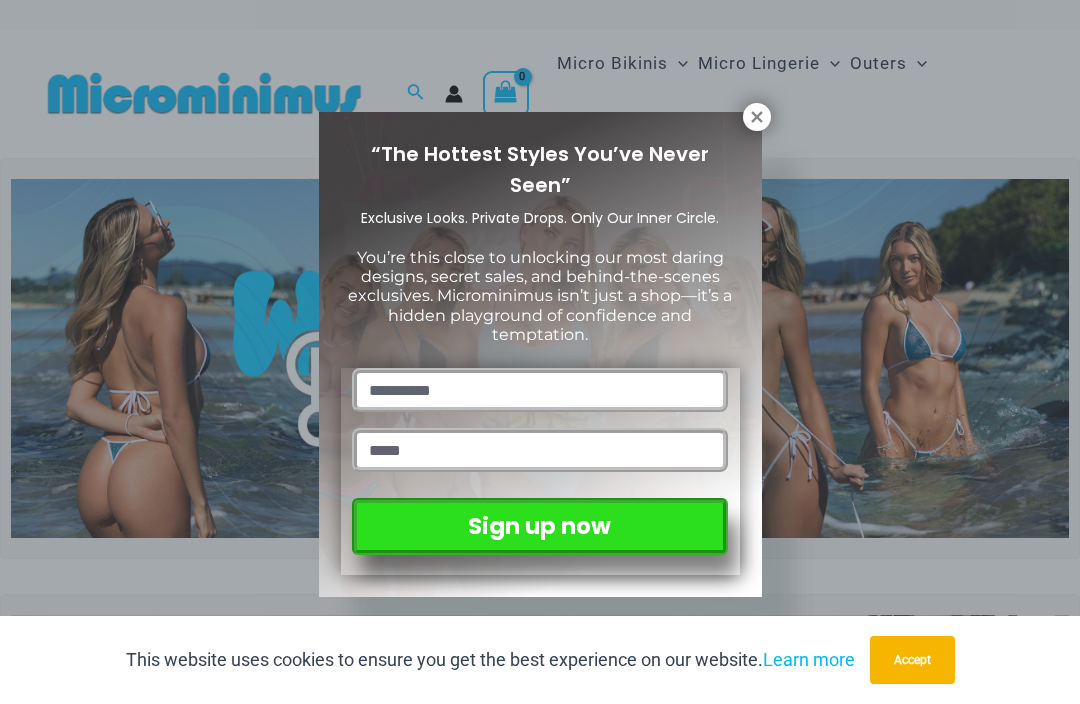 click on "“The Hottest Styles You’ve Never Seen” Exclusive Looks. Private Drops. Only Our Inner Circle. You’re this close to unlocking our most daring designs, secret sales, and behind-the-scenes exclusives. Microminimus isn’t just a shop—it’s a hidden playground of confidence and temptation. Sign up now" at bounding box center (540, 352) 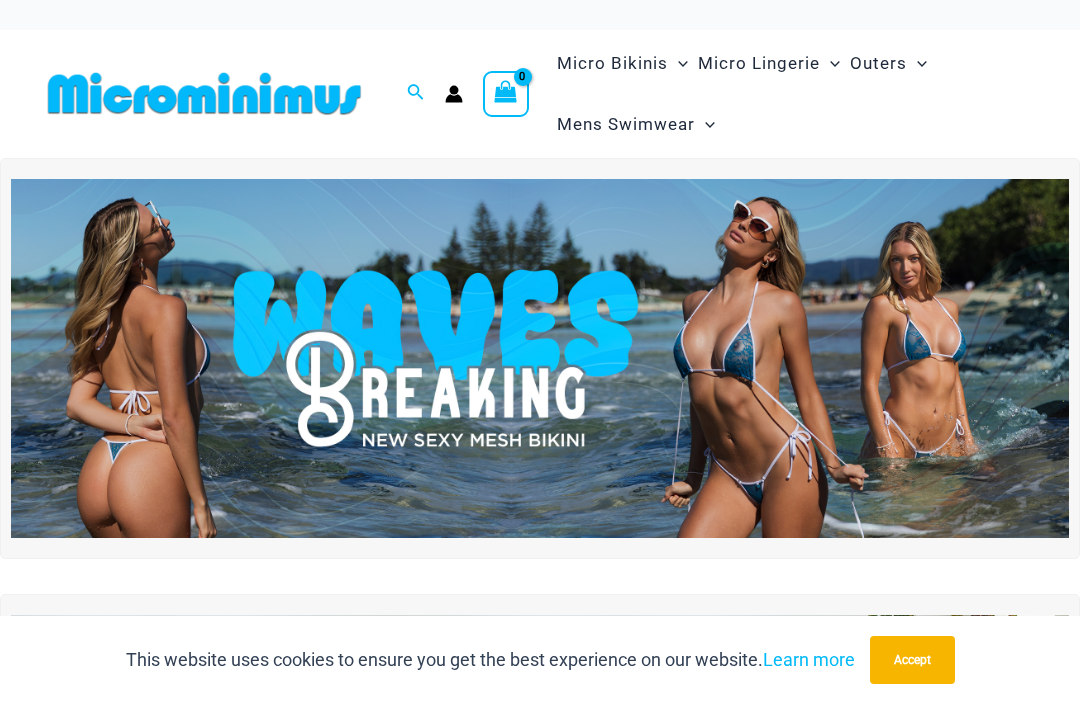 click at bounding box center (540, 359) 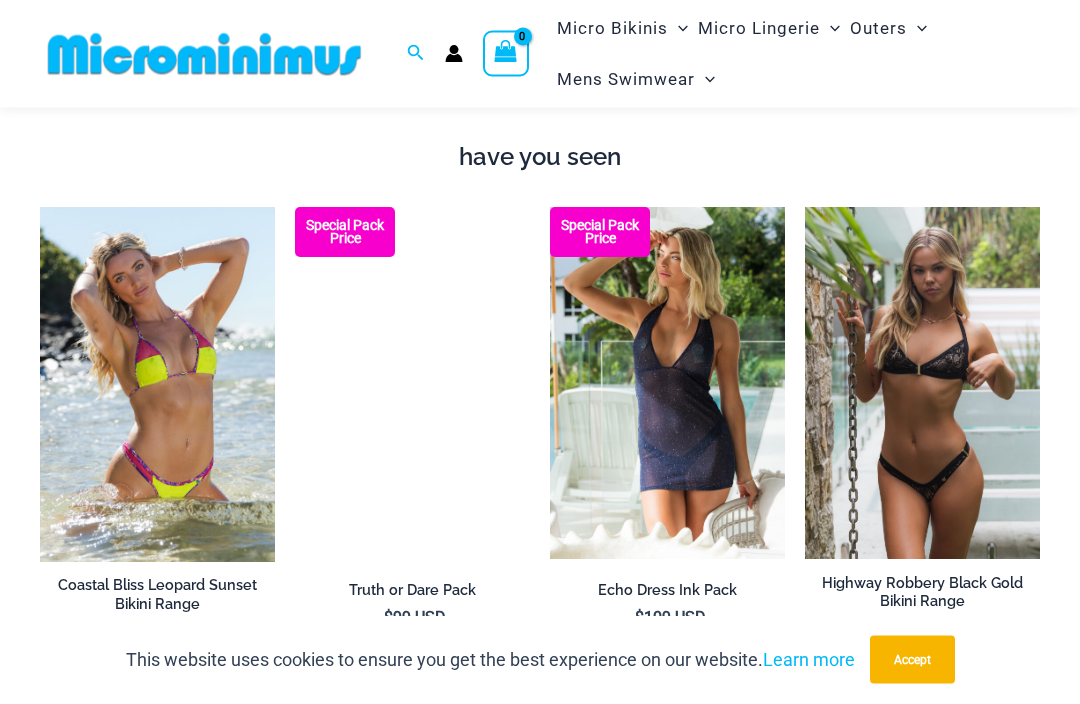 scroll, scrollTop: 1766, scrollLeft: 0, axis: vertical 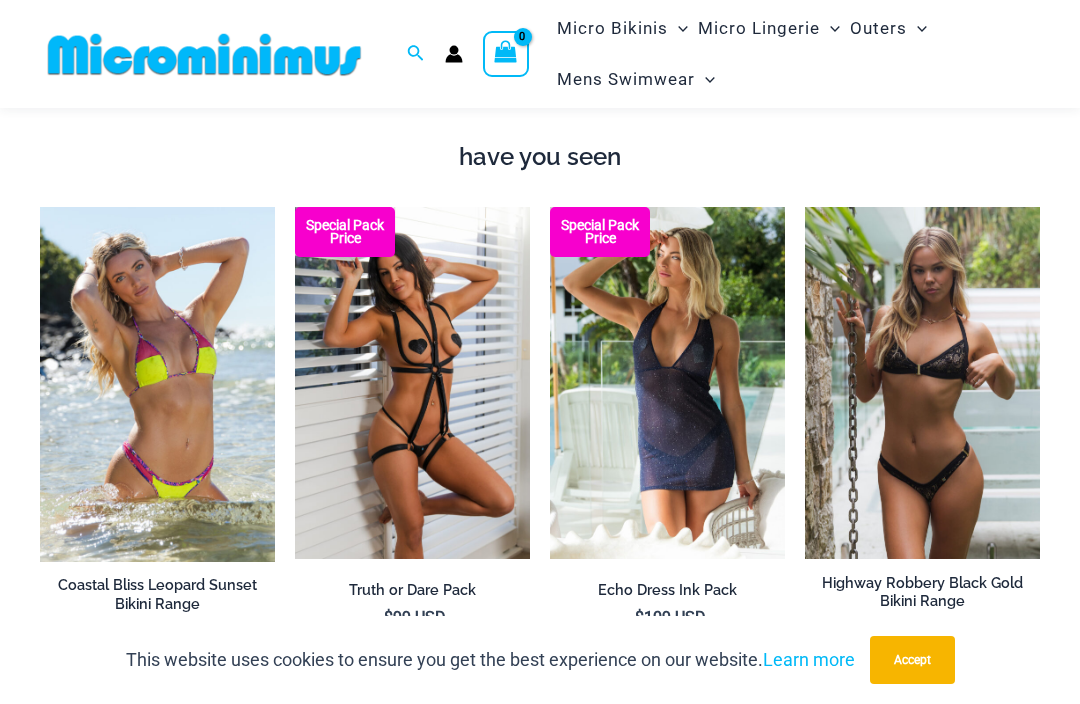 click at bounding box center (550, 207) 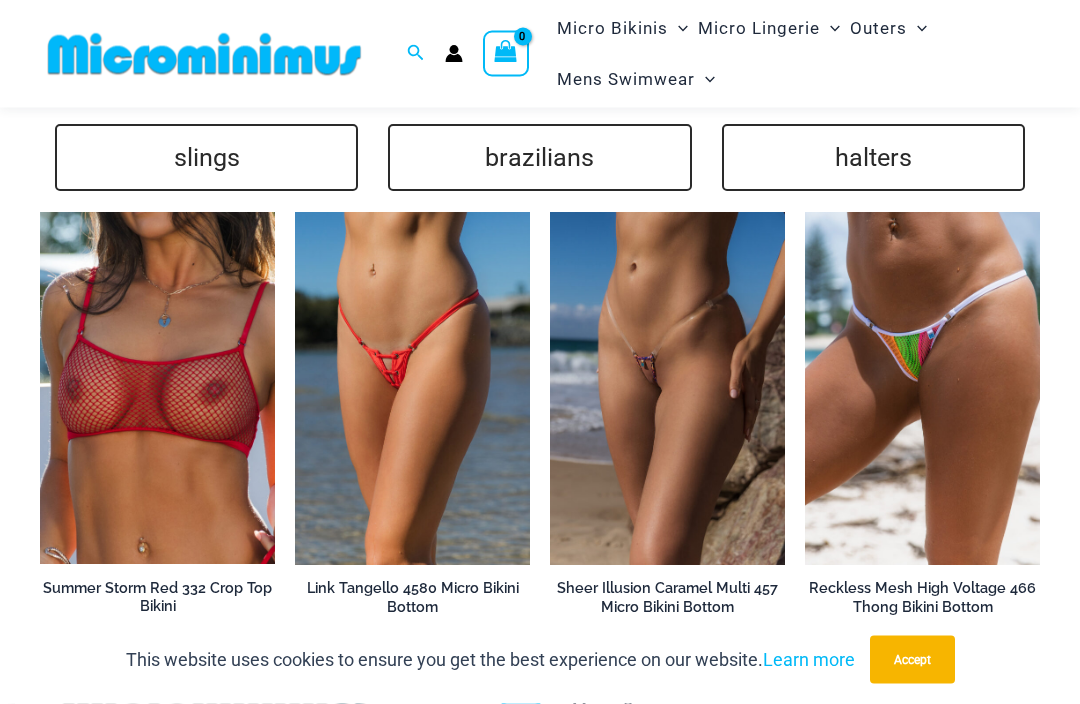 scroll, scrollTop: 4483, scrollLeft: 0, axis: vertical 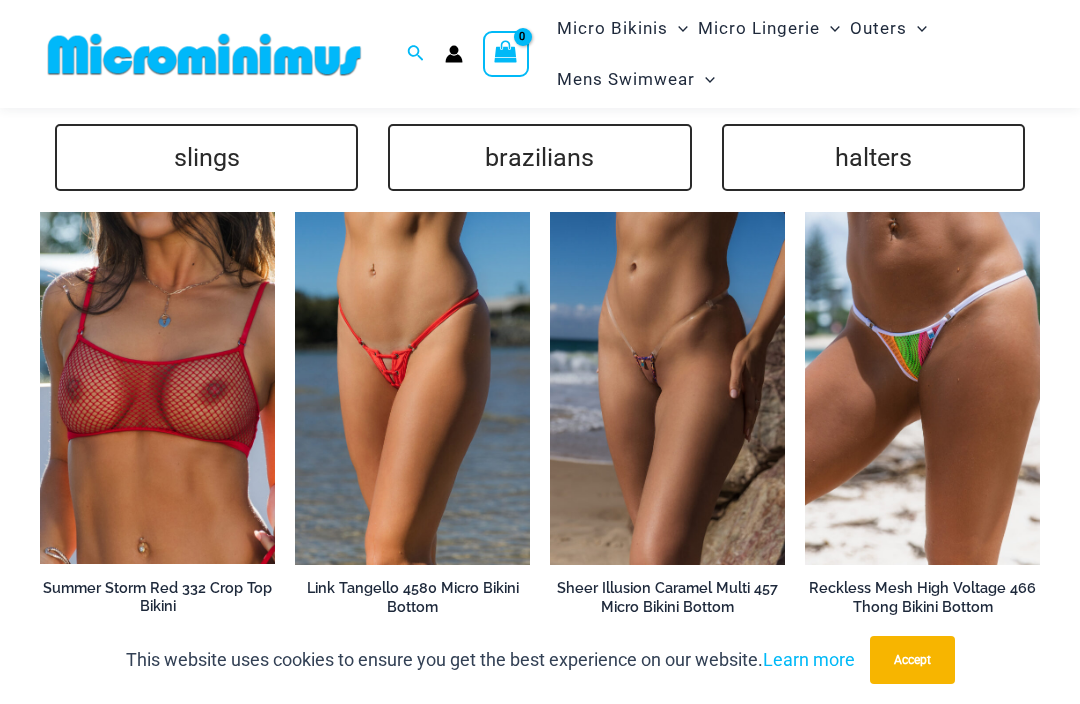 click at bounding box center (40, 212) 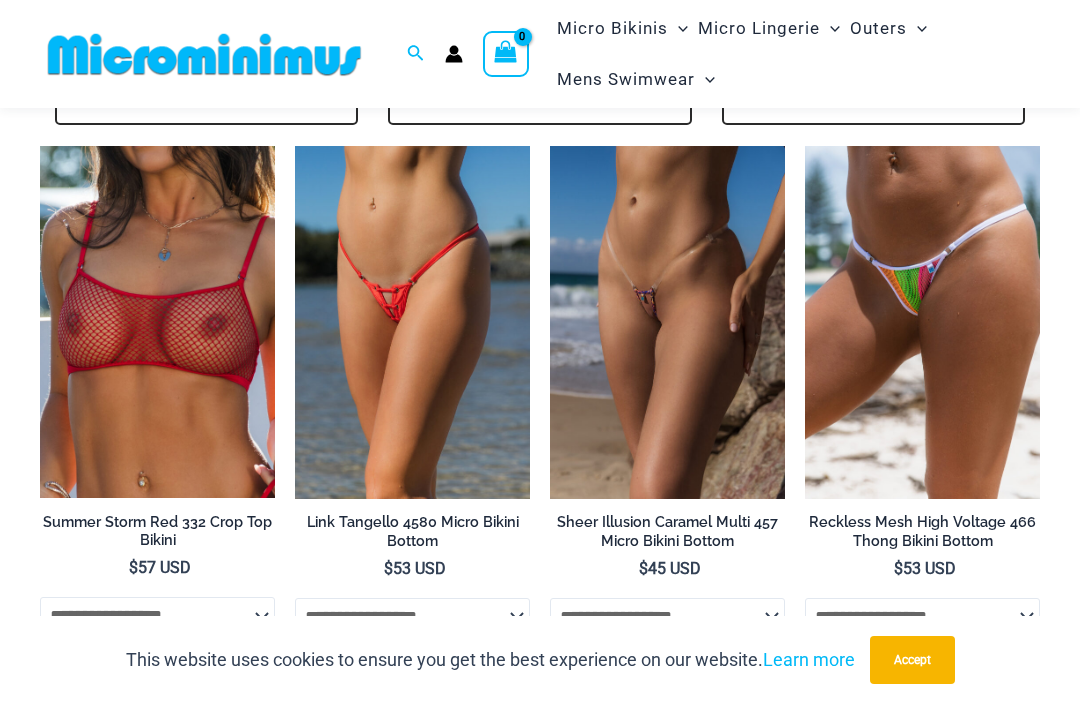 click at bounding box center (550, 146) 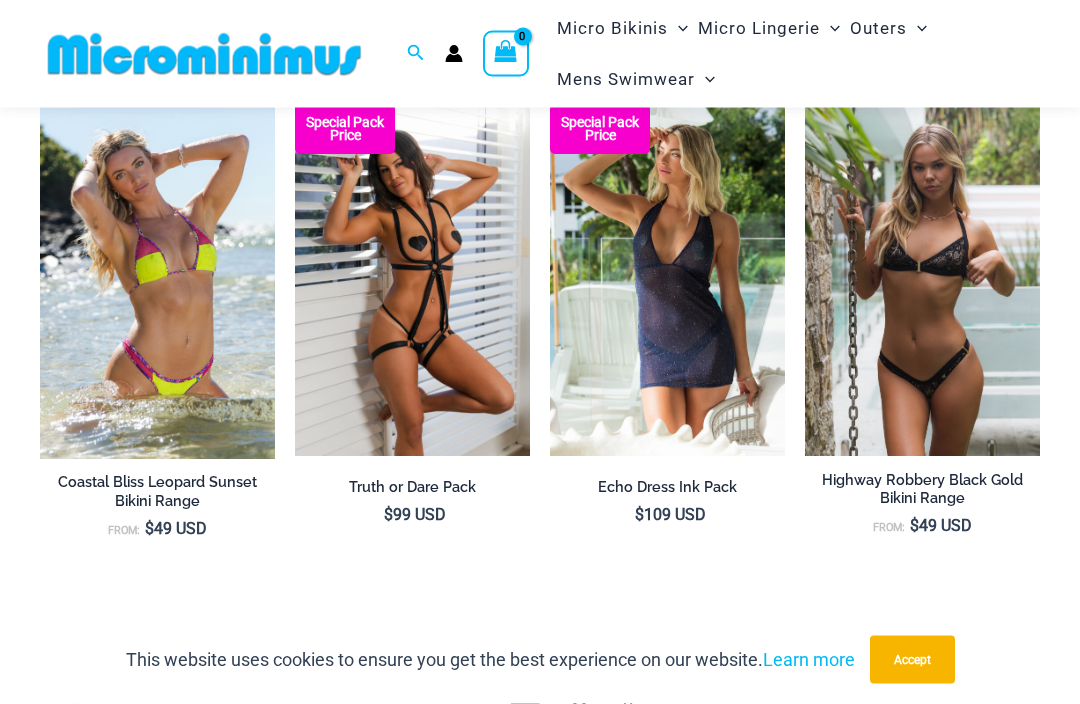 scroll, scrollTop: 1869, scrollLeft: 0, axis: vertical 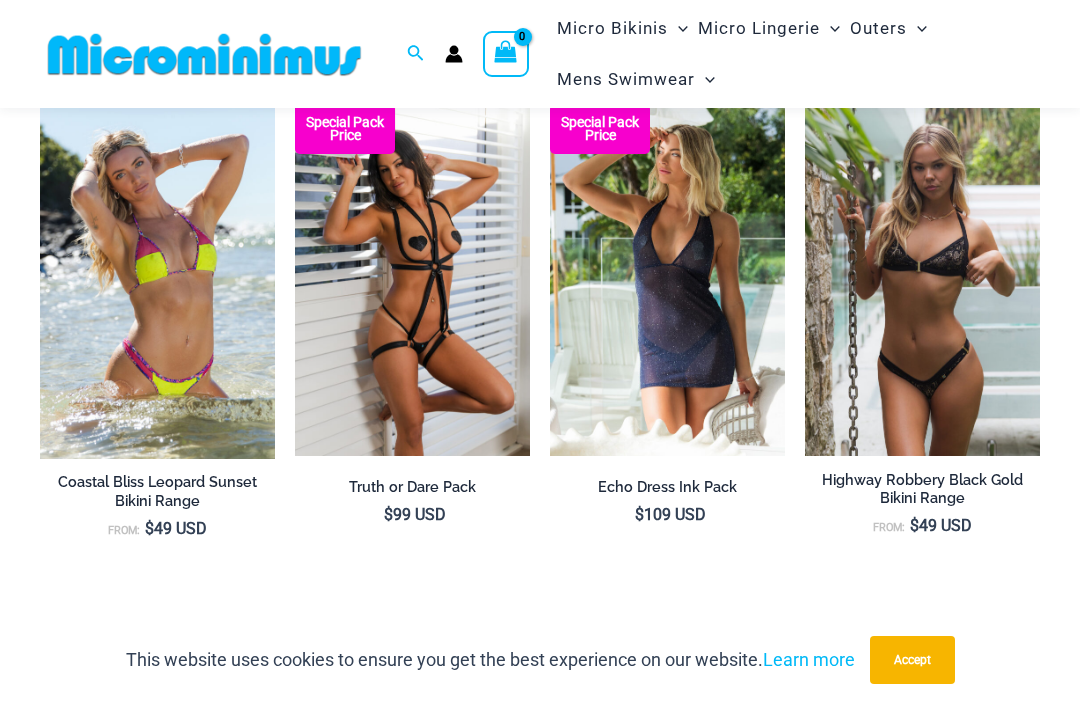 click at bounding box center (40, 104) 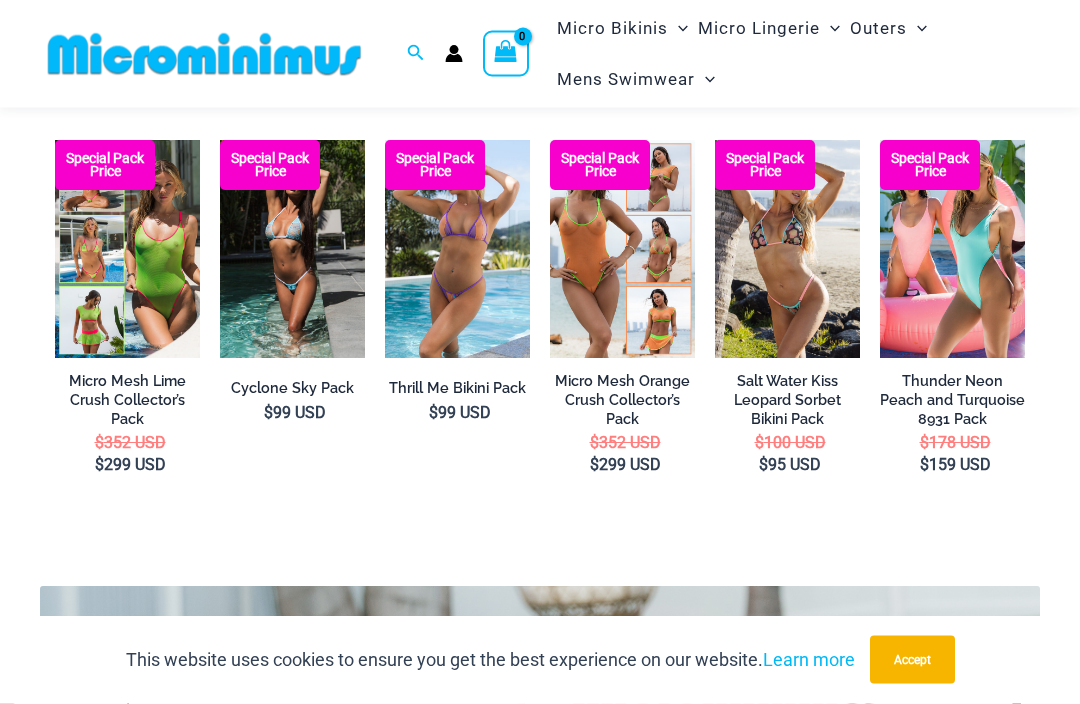 scroll, scrollTop: 2968, scrollLeft: 0, axis: vertical 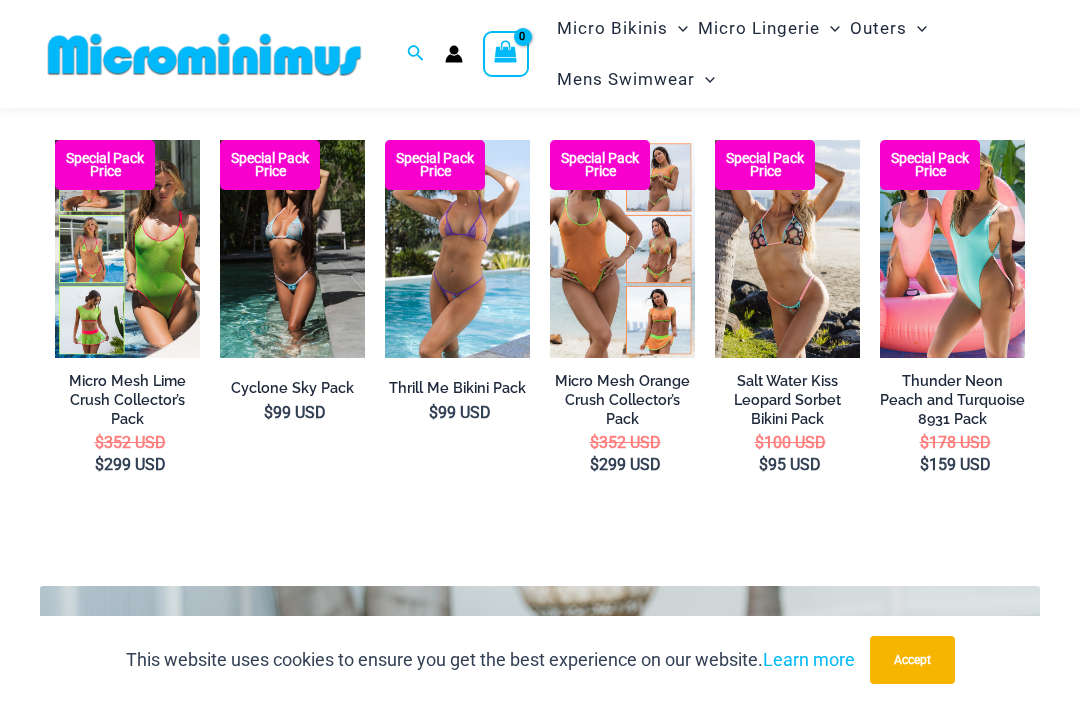 click at bounding box center (55, 140) 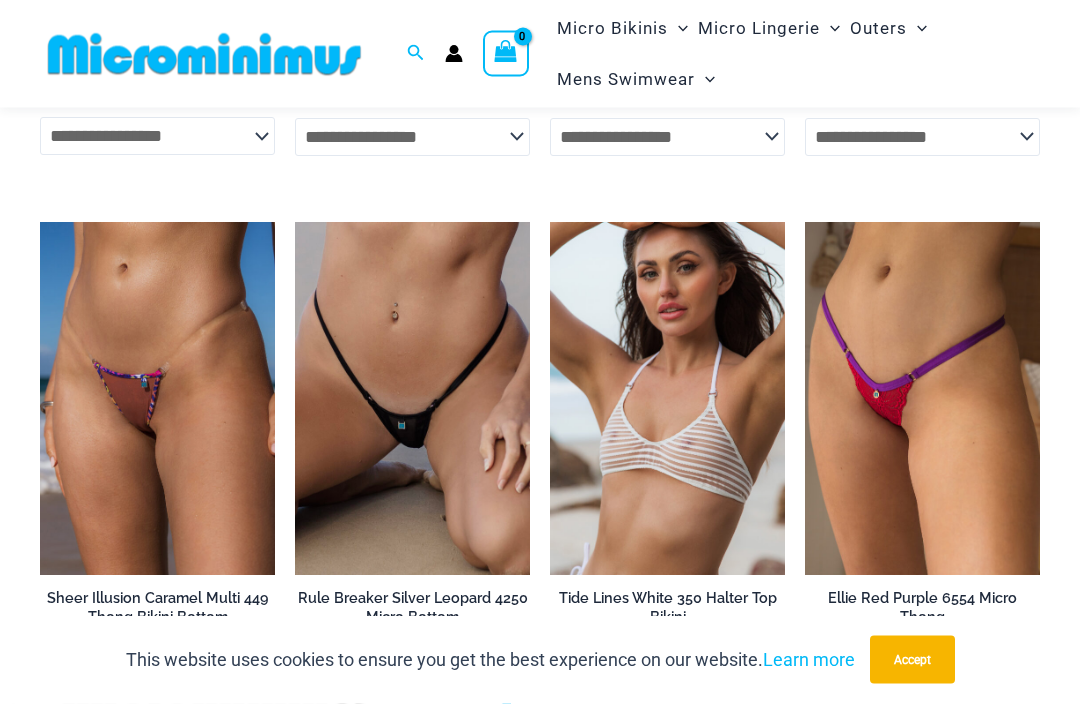 scroll, scrollTop: 5029, scrollLeft: 0, axis: vertical 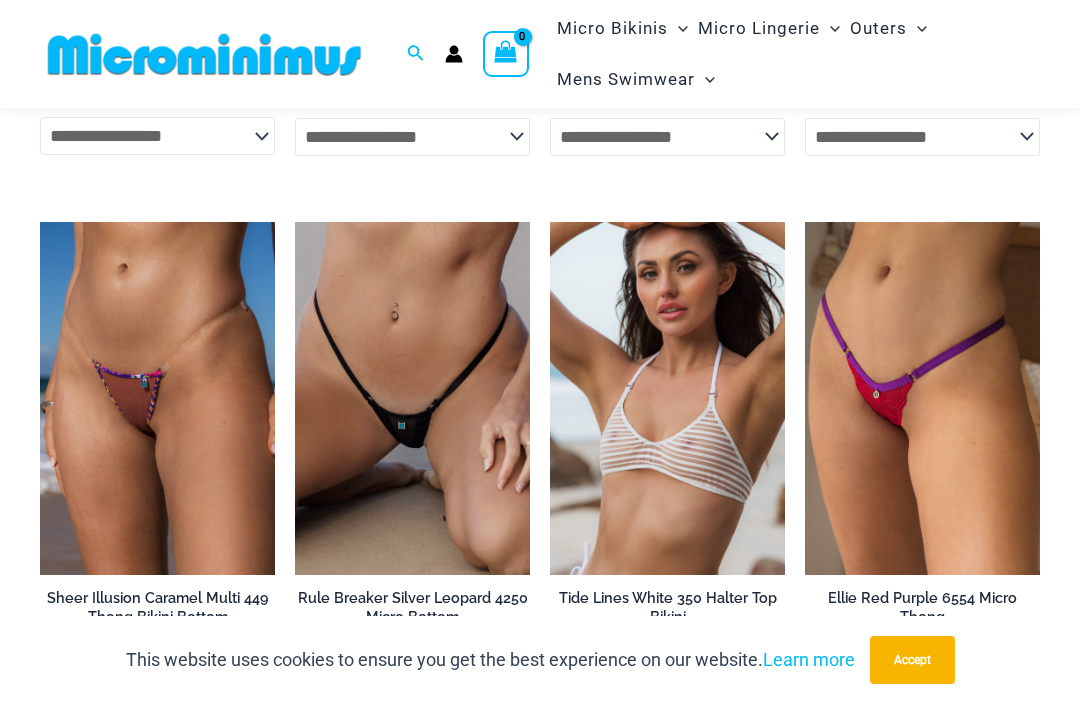 click at bounding box center (550, 222) 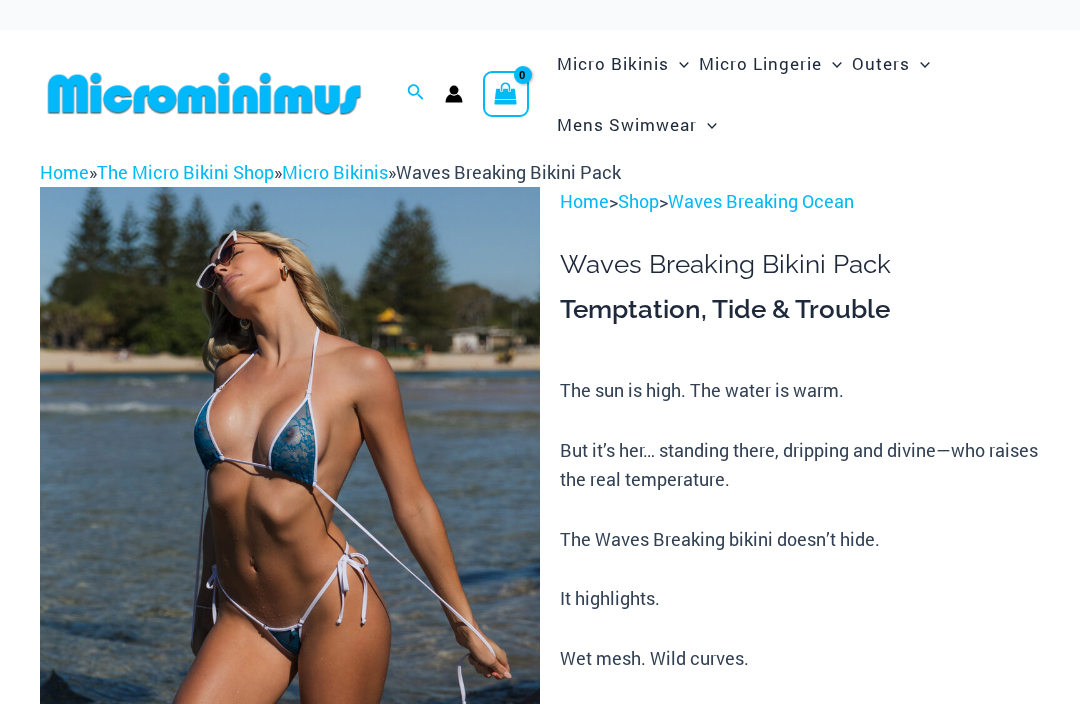 scroll, scrollTop: 0, scrollLeft: 0, axis: both 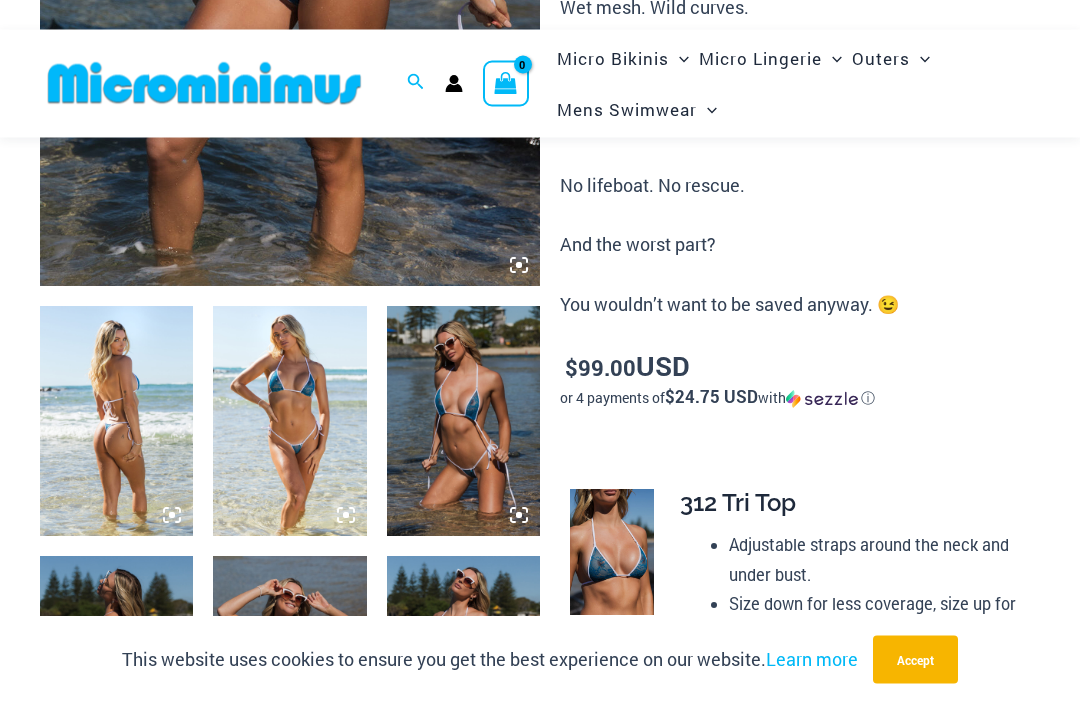 click at bounding box center (116, 422) 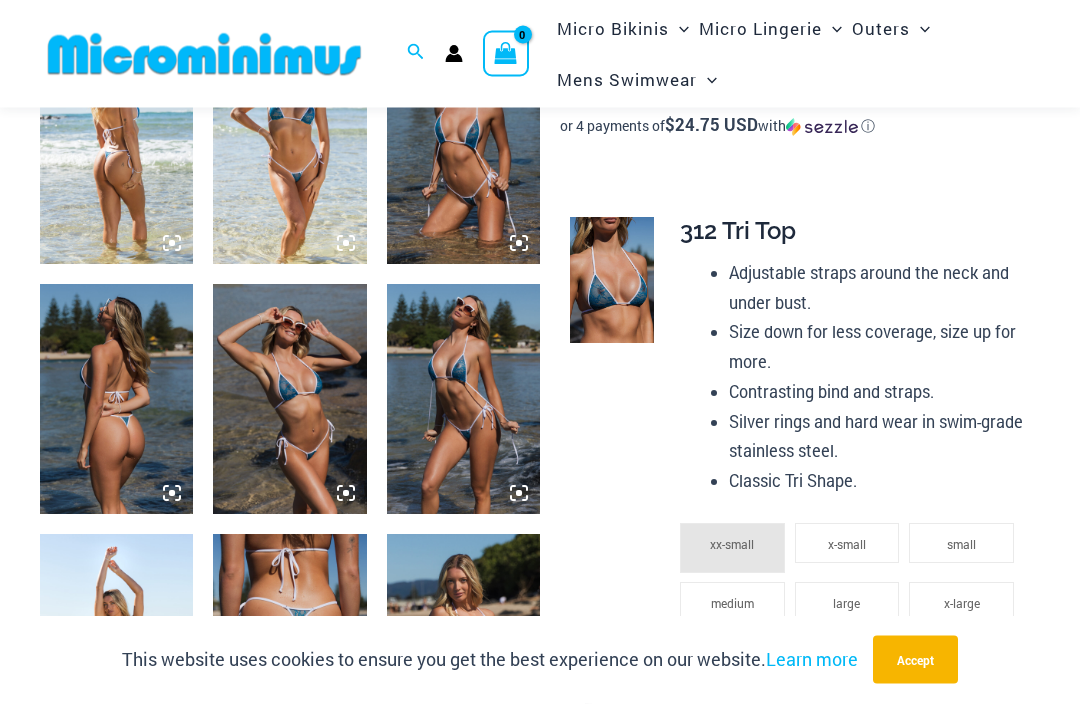 scroll, scrollTop: 898, scrollLeft: 0, axis: vertical 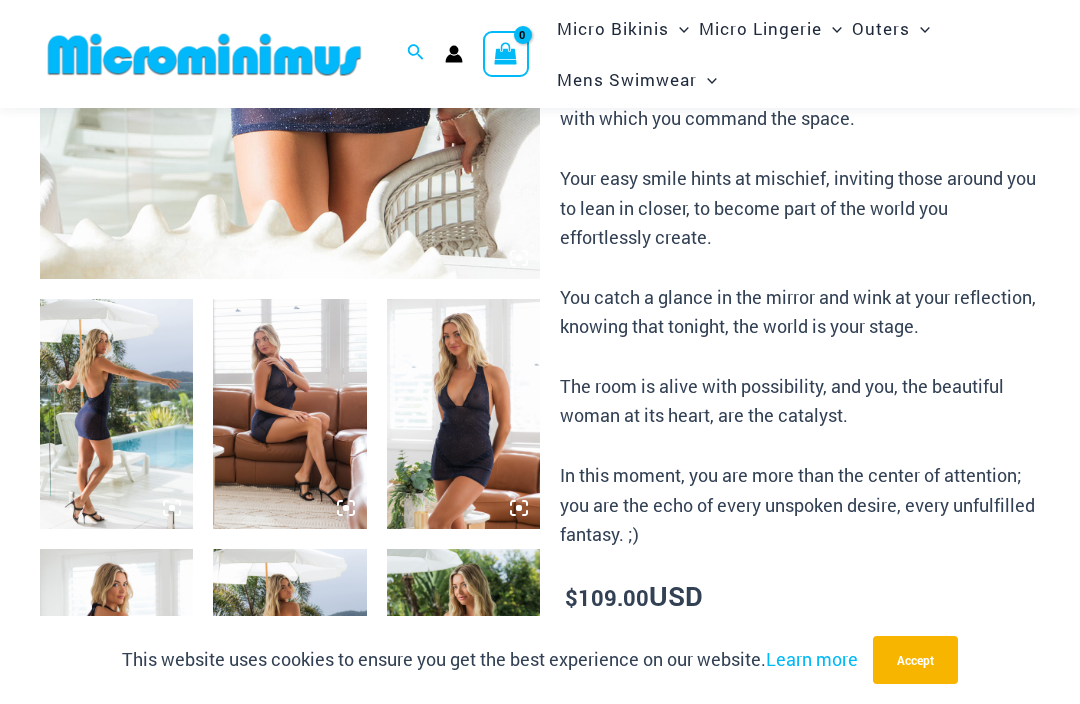 click at bounding box center (116, 414) 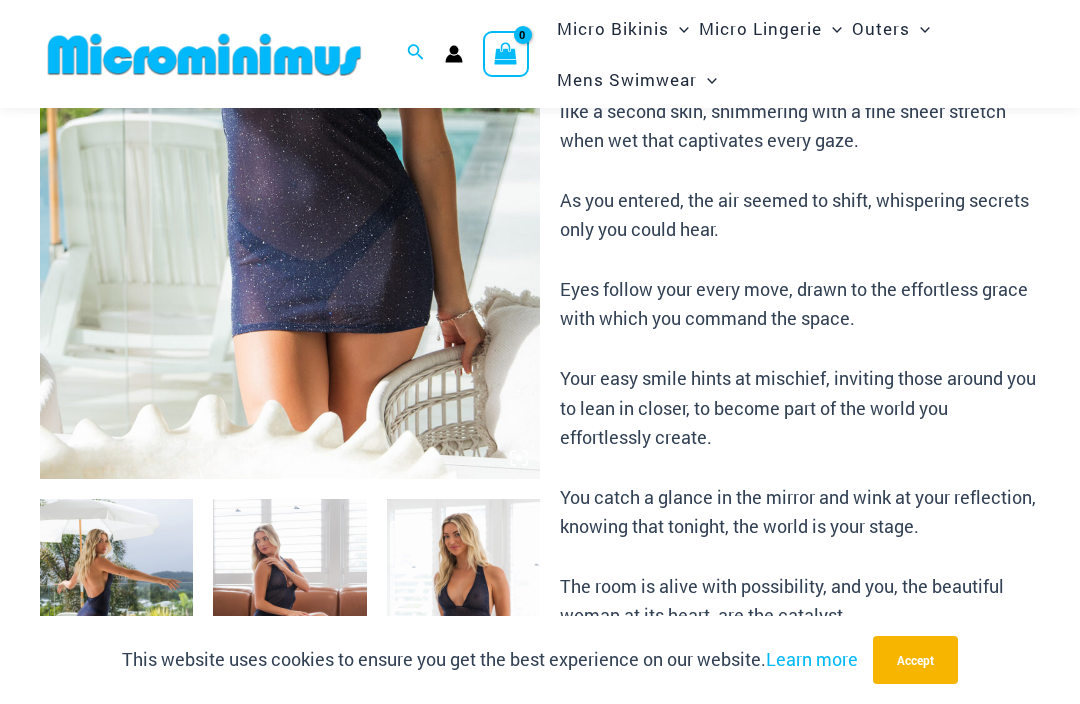 scroll, scrollTop: 436, scrollLeft: 0, axis: vertical 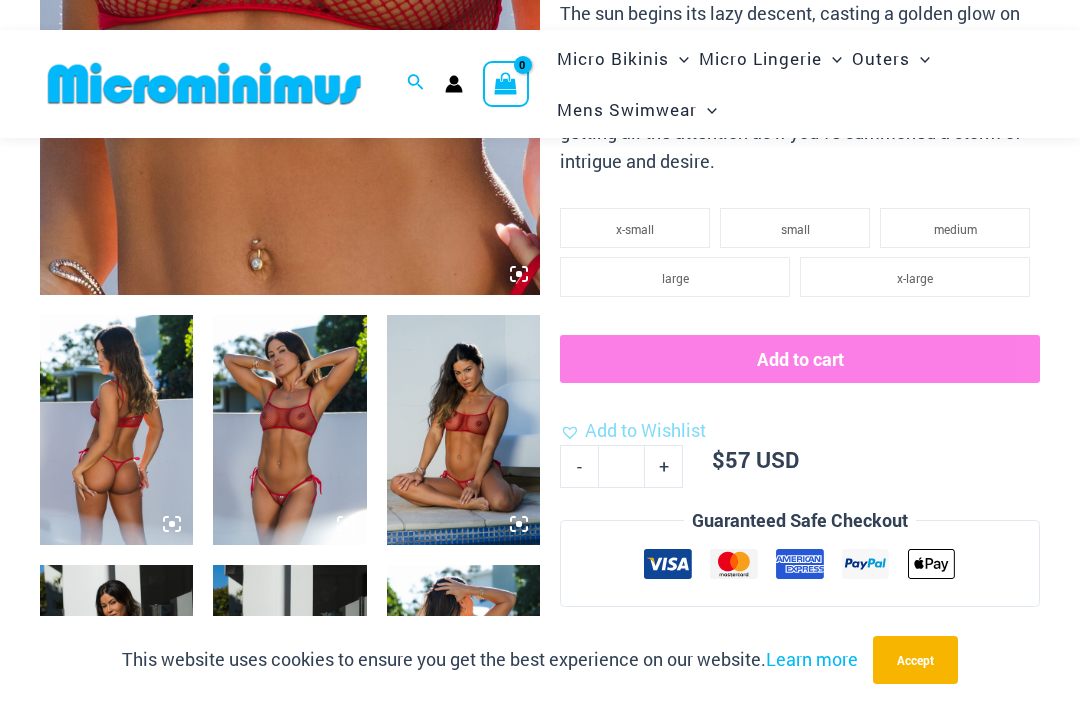 click at bounding box center [116, 430] 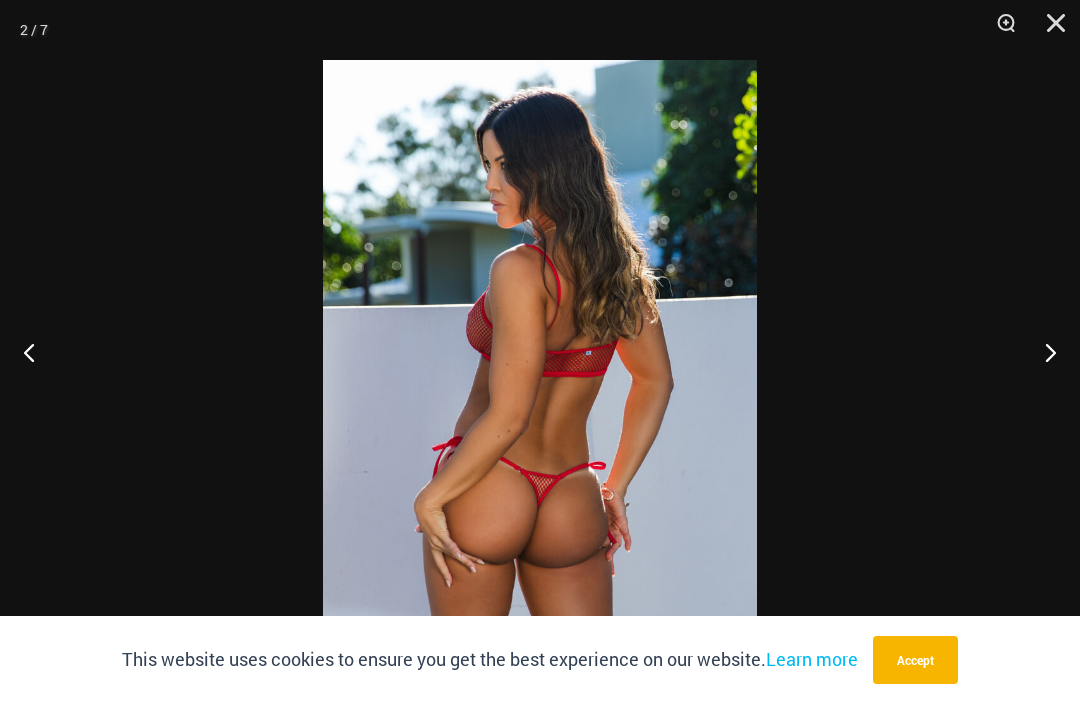 click at bounding box center (1042, 352) 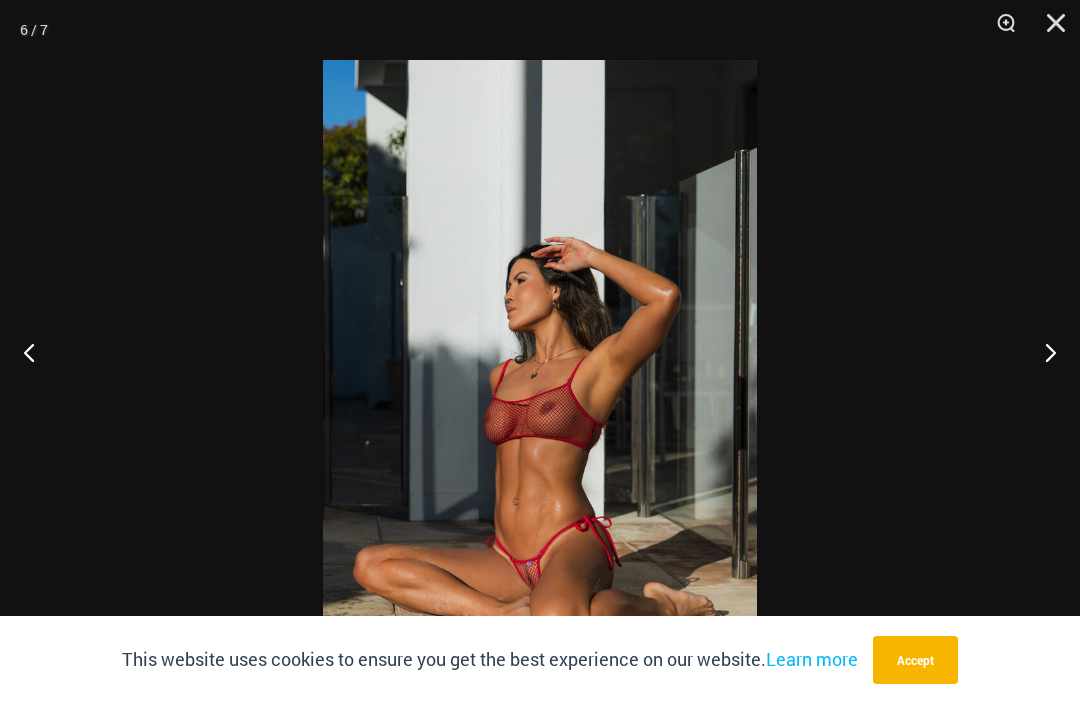 click at bounding box center (1042, 352) 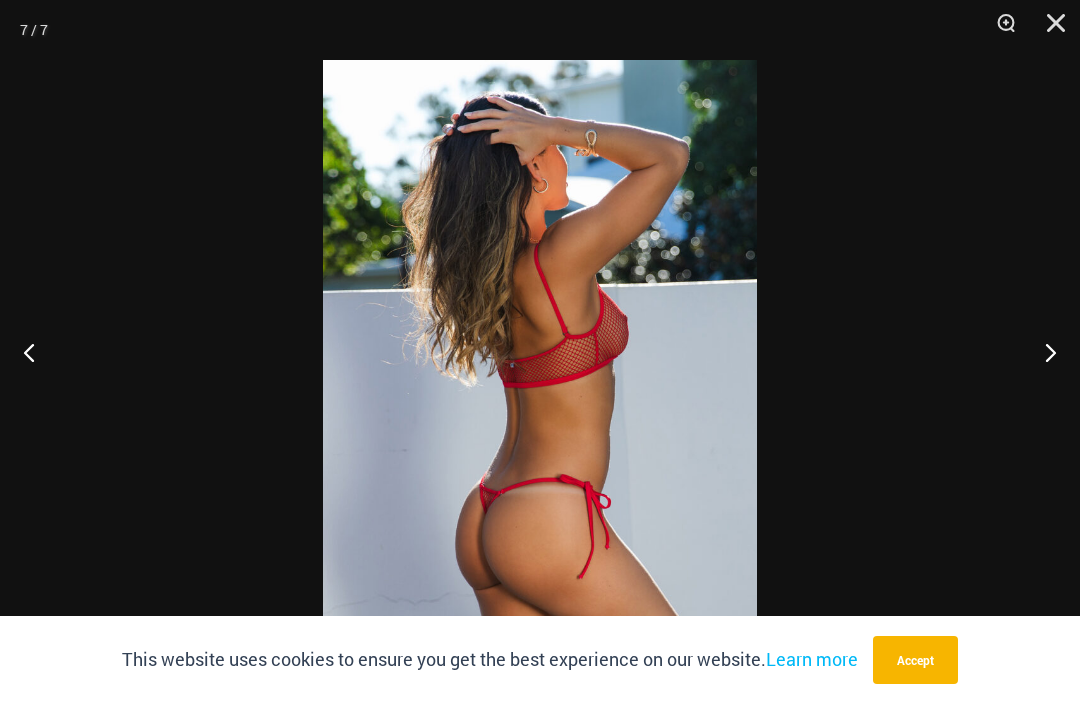 click at bounding box center [1042, 352] 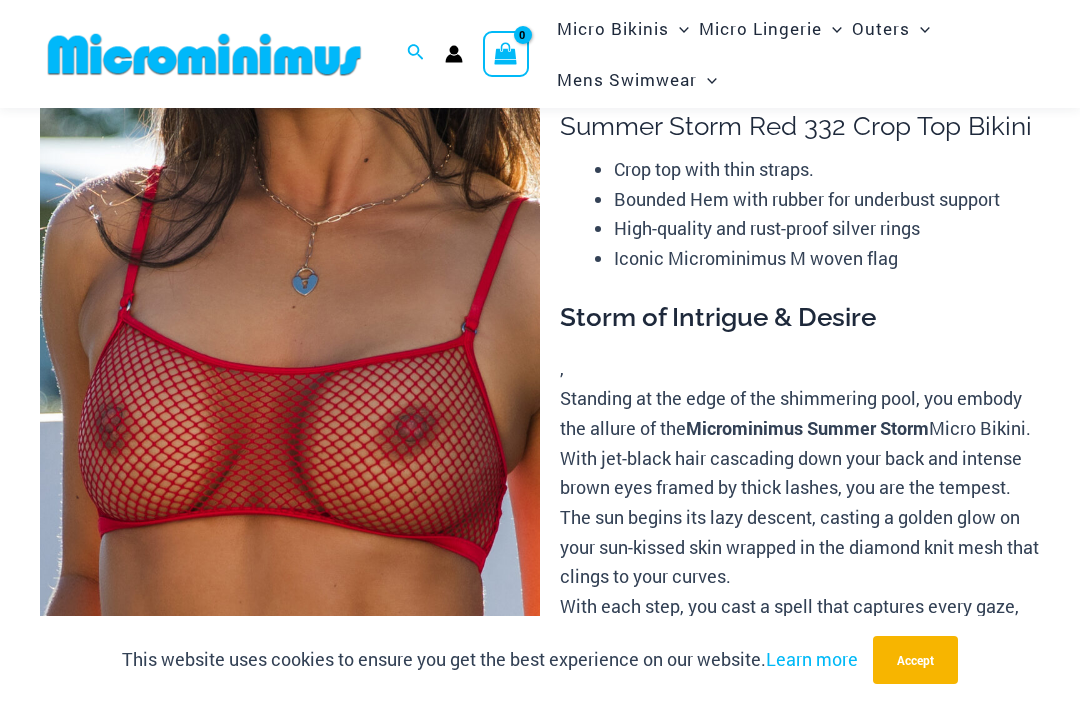 scroll, scrollTop: 0, scrollLeft: 0, axis: both 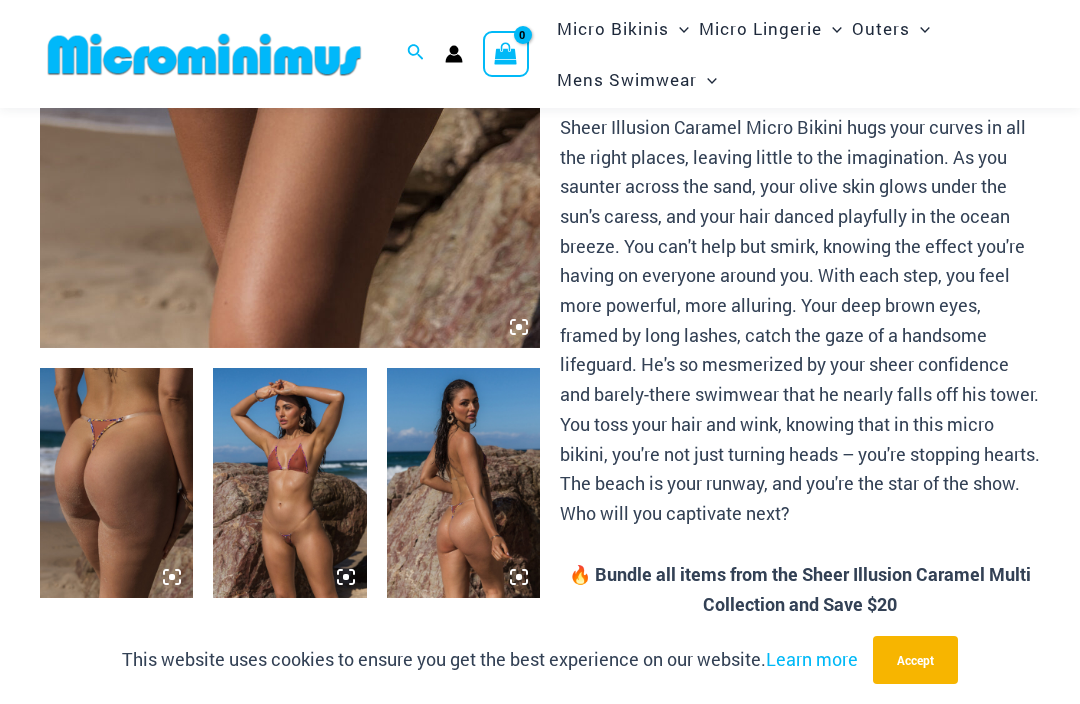 click at bounding box center (116, 483) 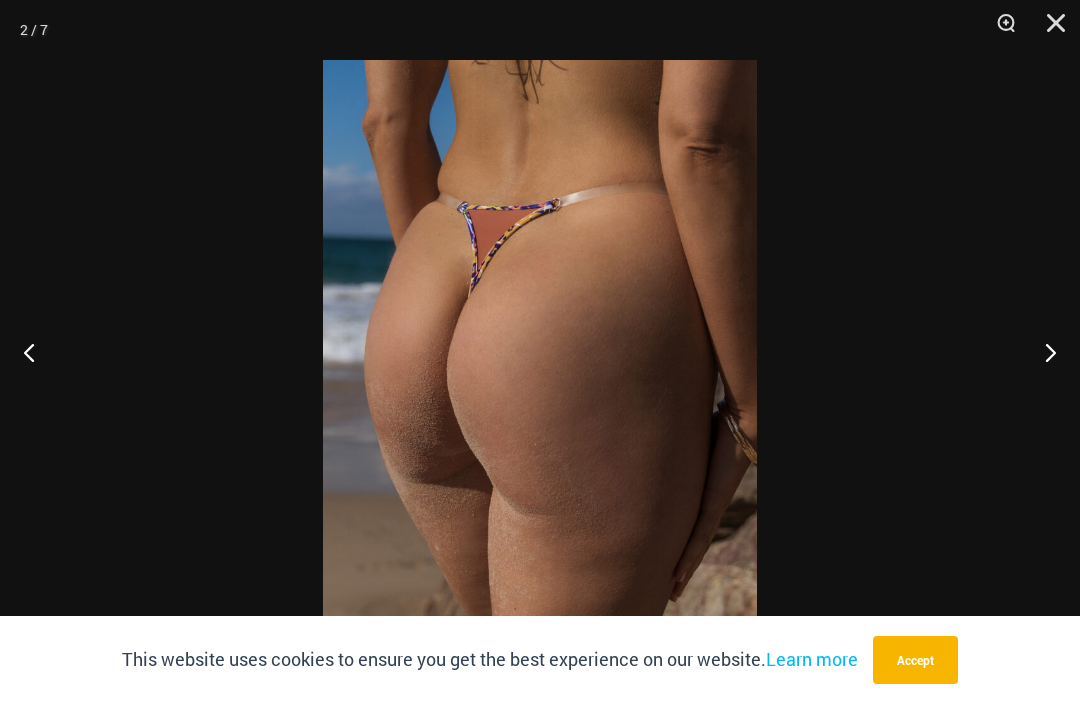 click at bounding box center (1042, 352) 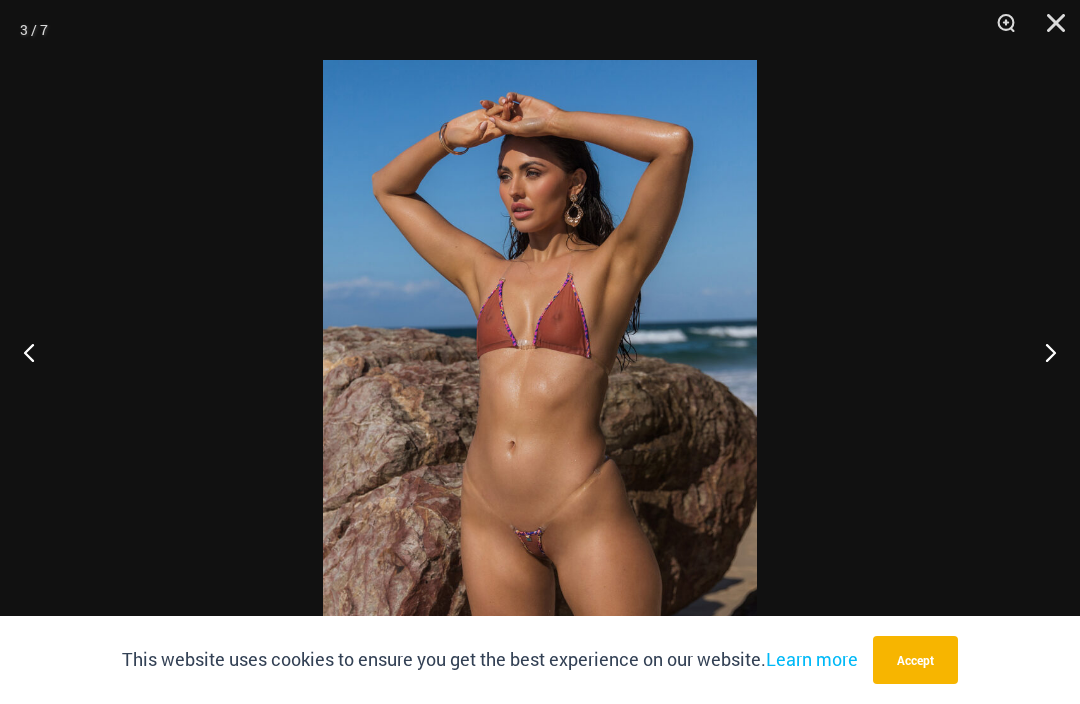 click at bounding box center [1042, 352] 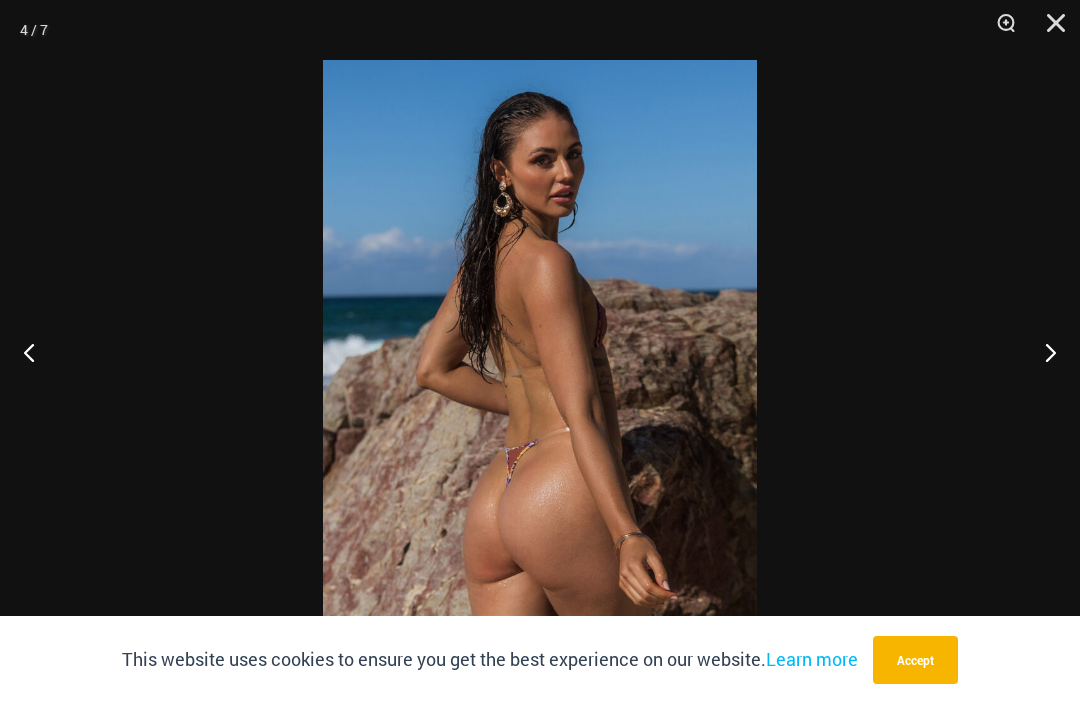 click at bounding box center [1042, 352] 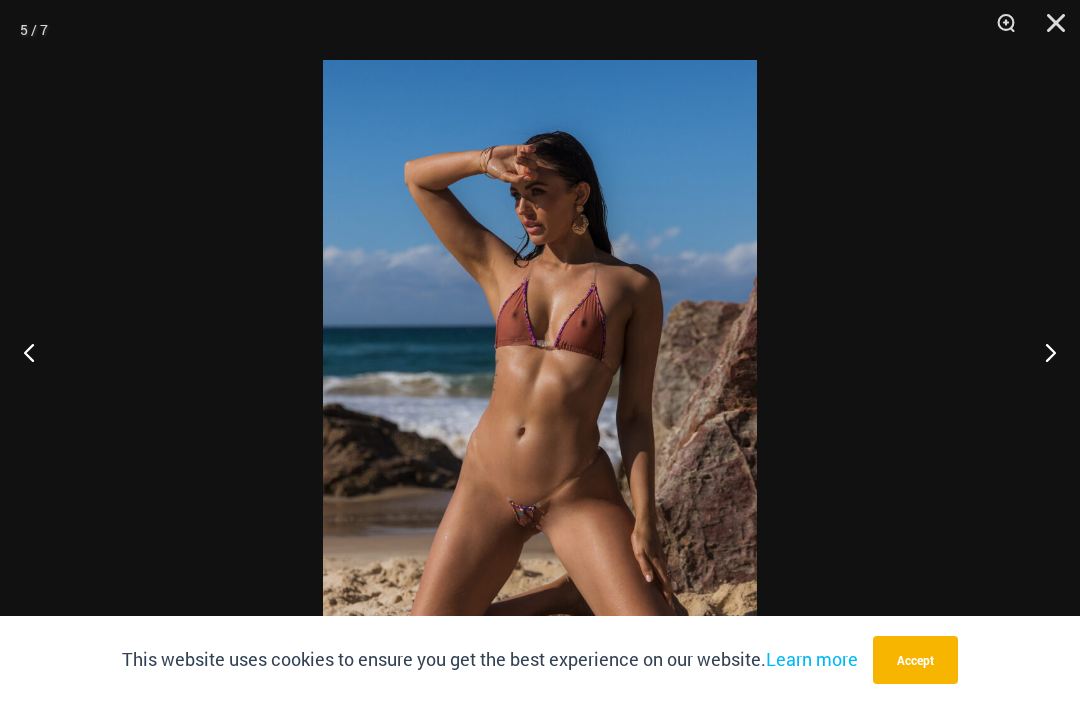 click at bounding box center [1042, 352] 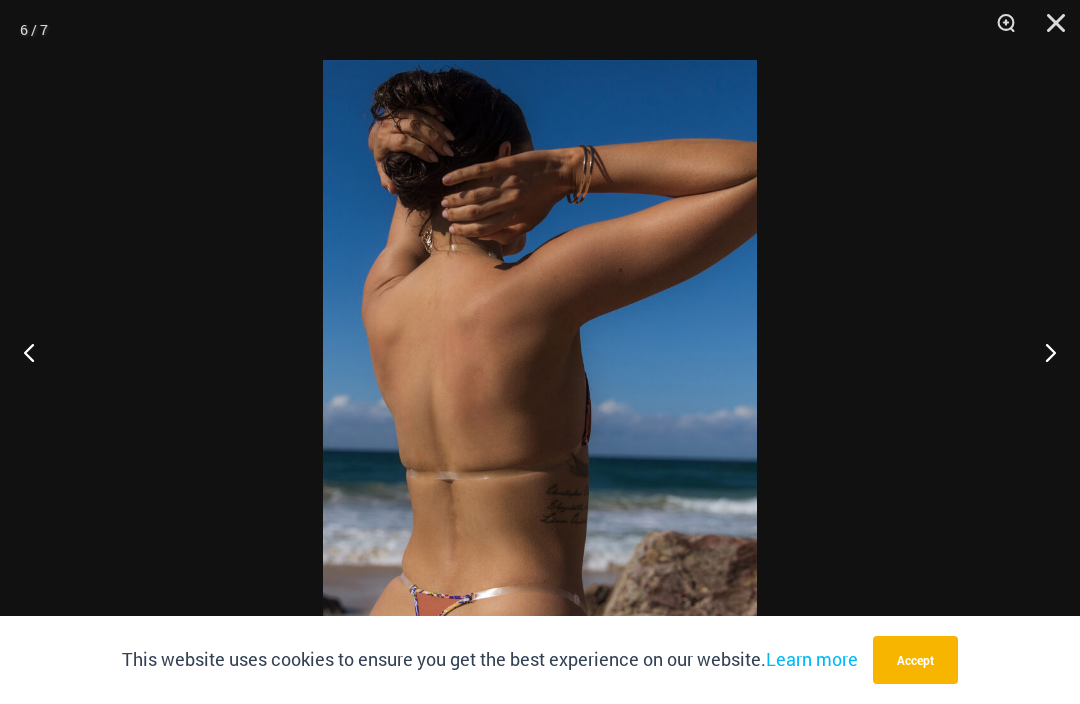 click at bounding box center [1042, 352] 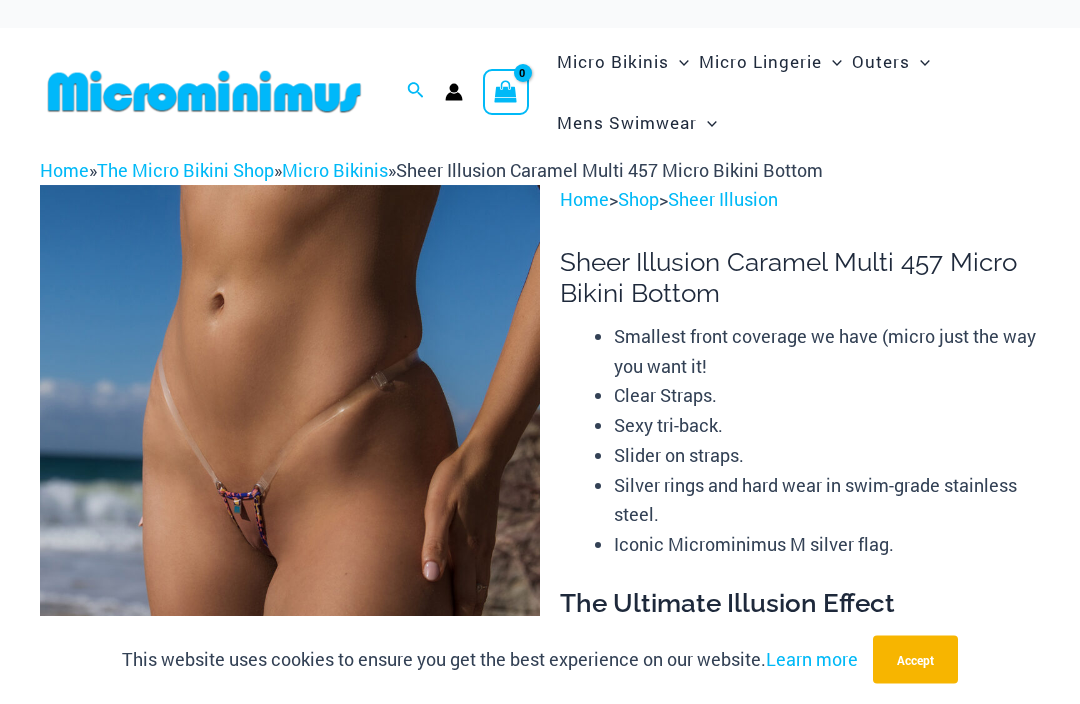 scroll, scrollTop: 0, scrollLeft: 0, axis: both 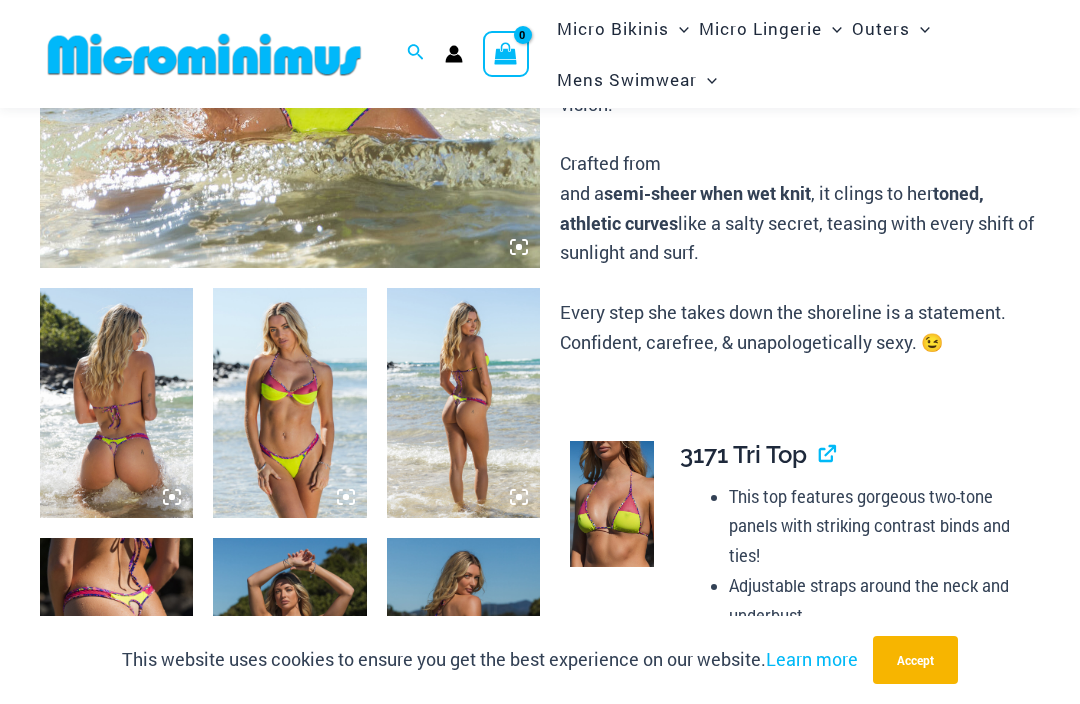 click at bounding box center (116, 403) 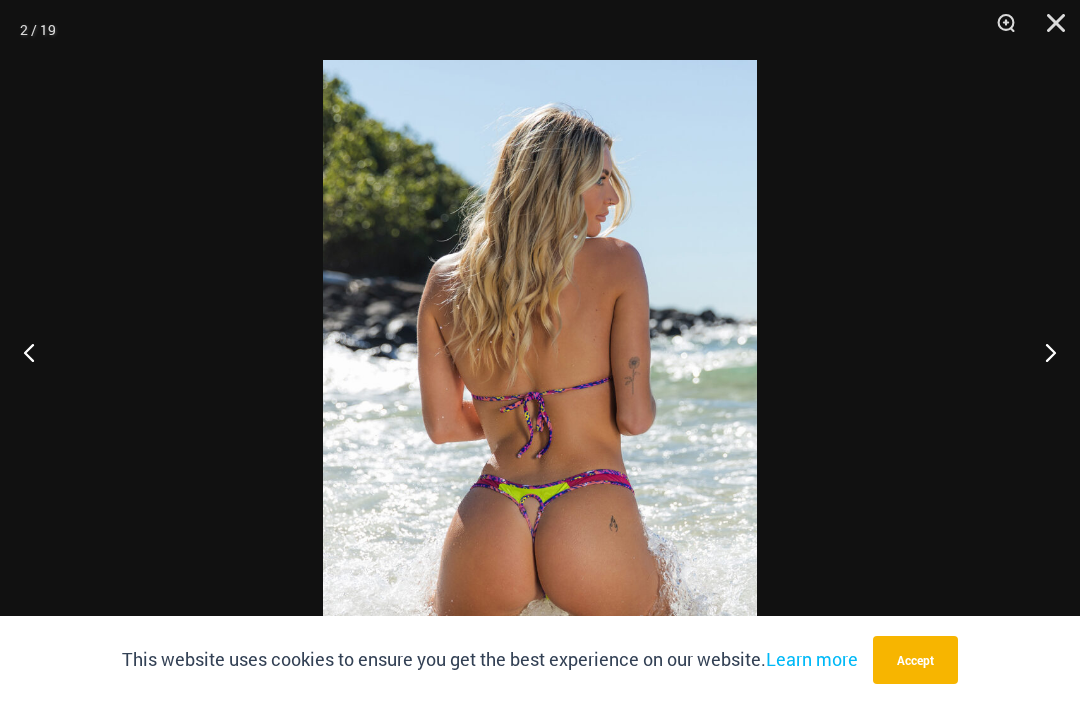 click at bounding box center (1042, 352) 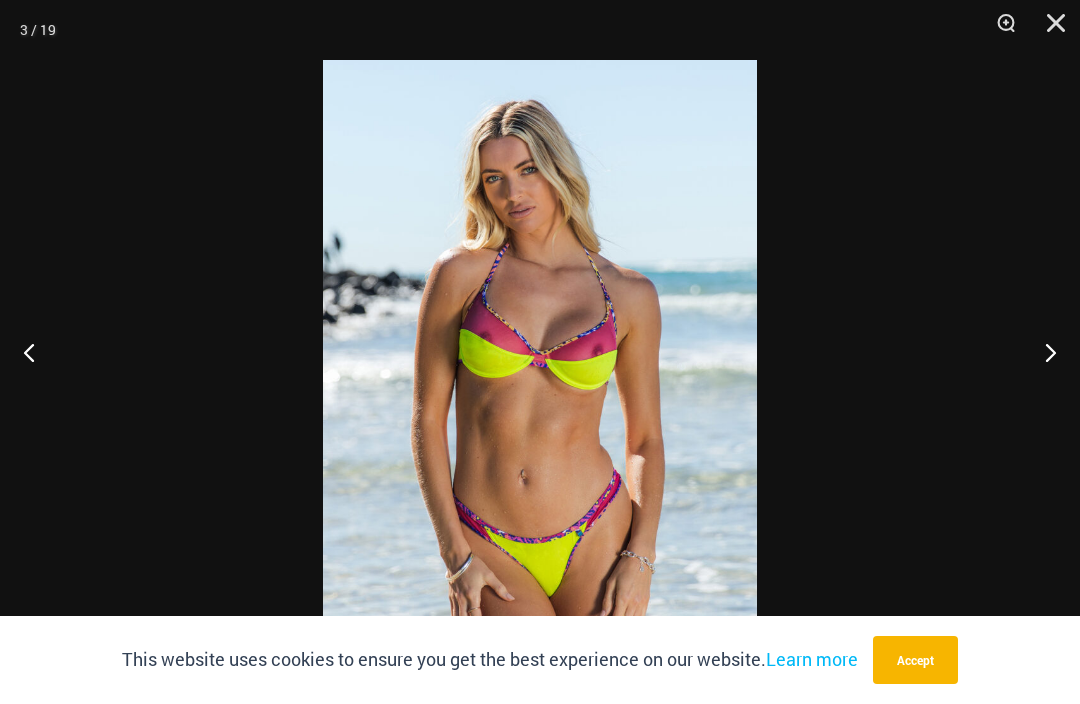 click at bounding box center (1042, 352) 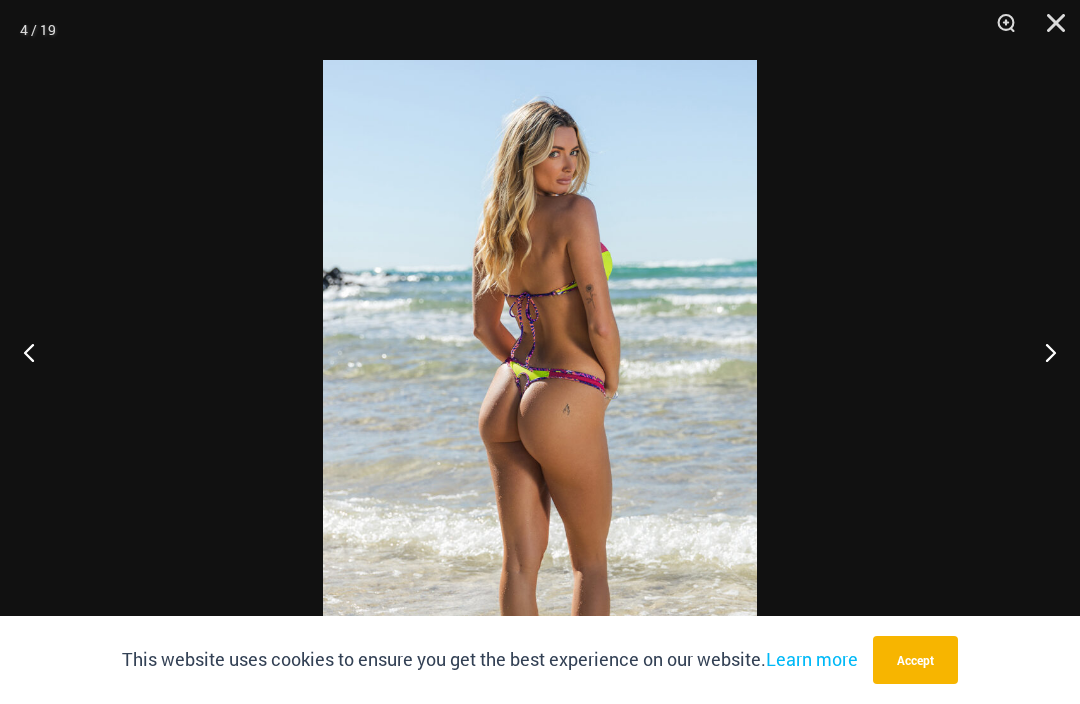 click at bounding box center (1042, 352) 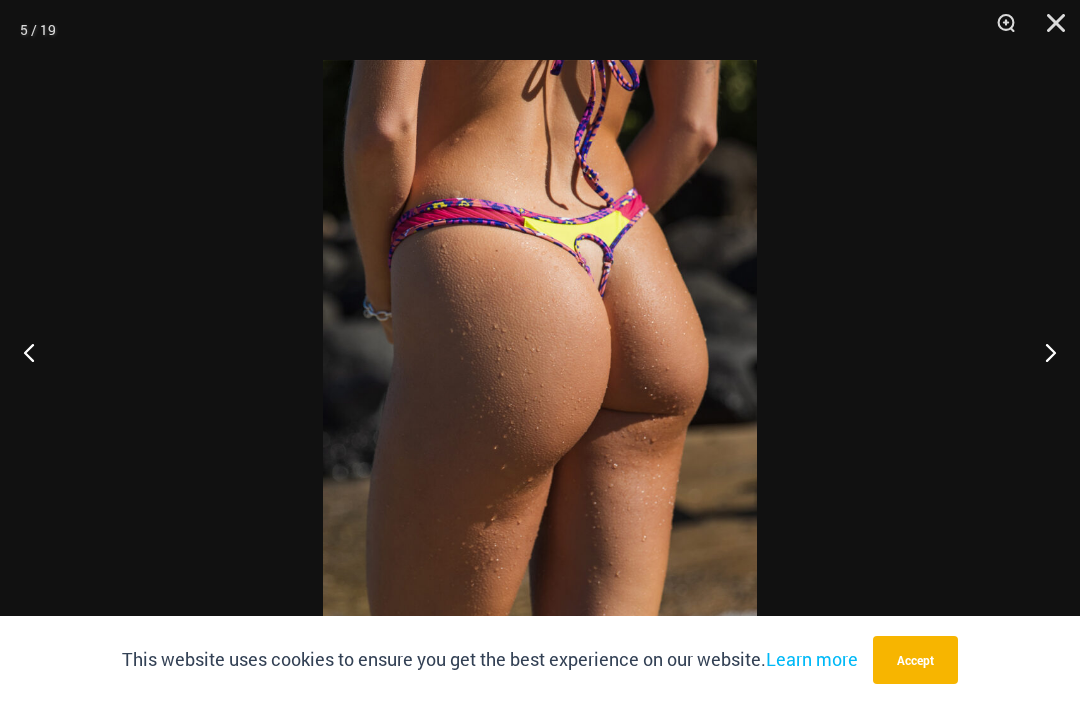 click at bounding box center (1042, 352) 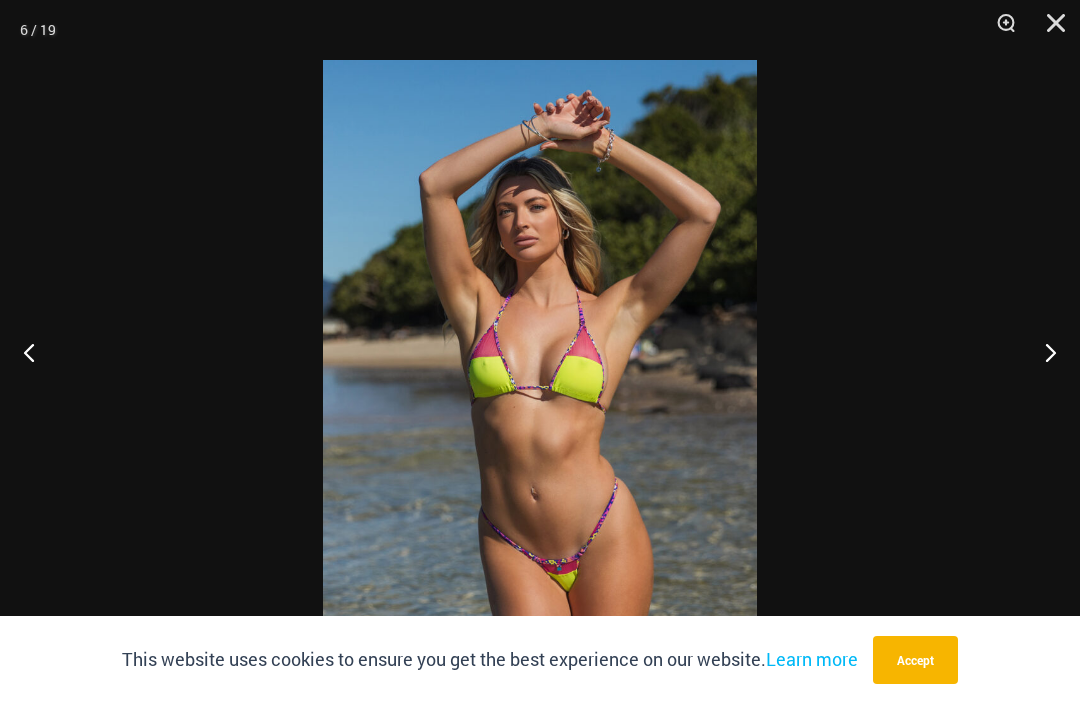 click at bounding box center (1042, 352) 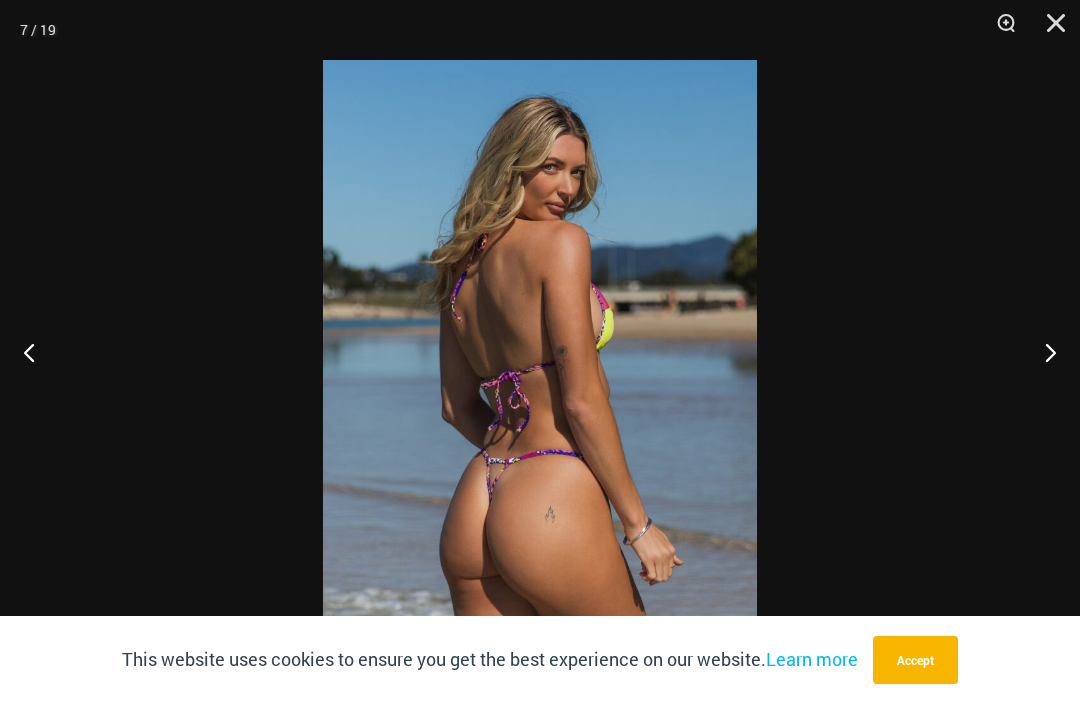 click at bounding box center (1042, 352) 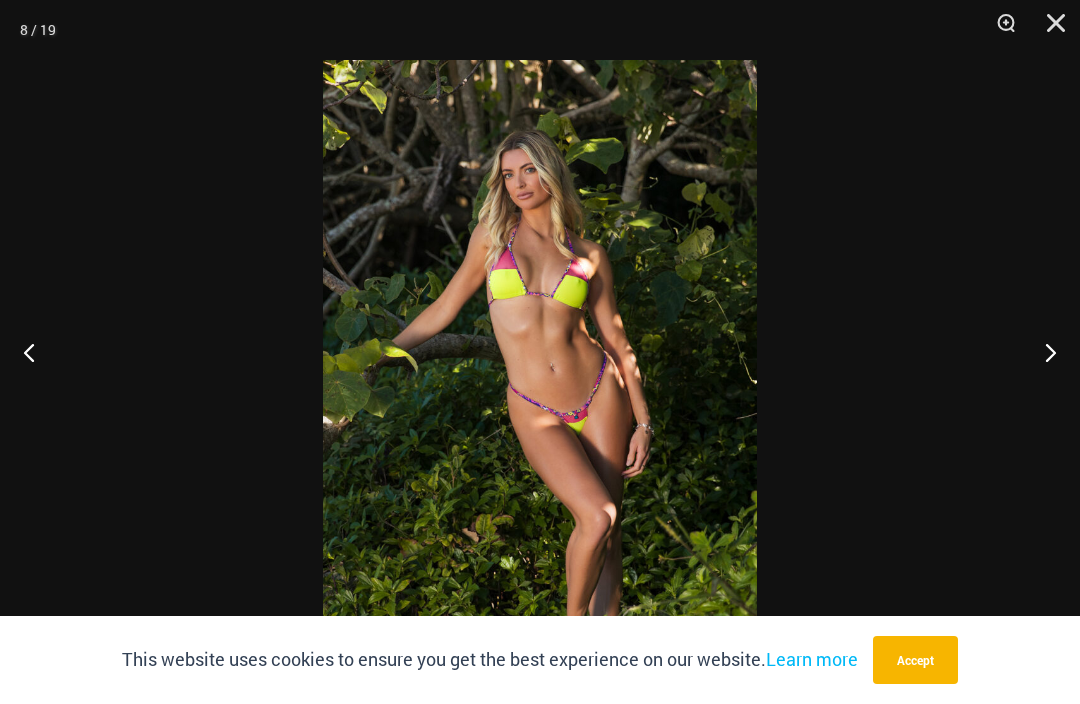 click at bounding box center (1042, 352) 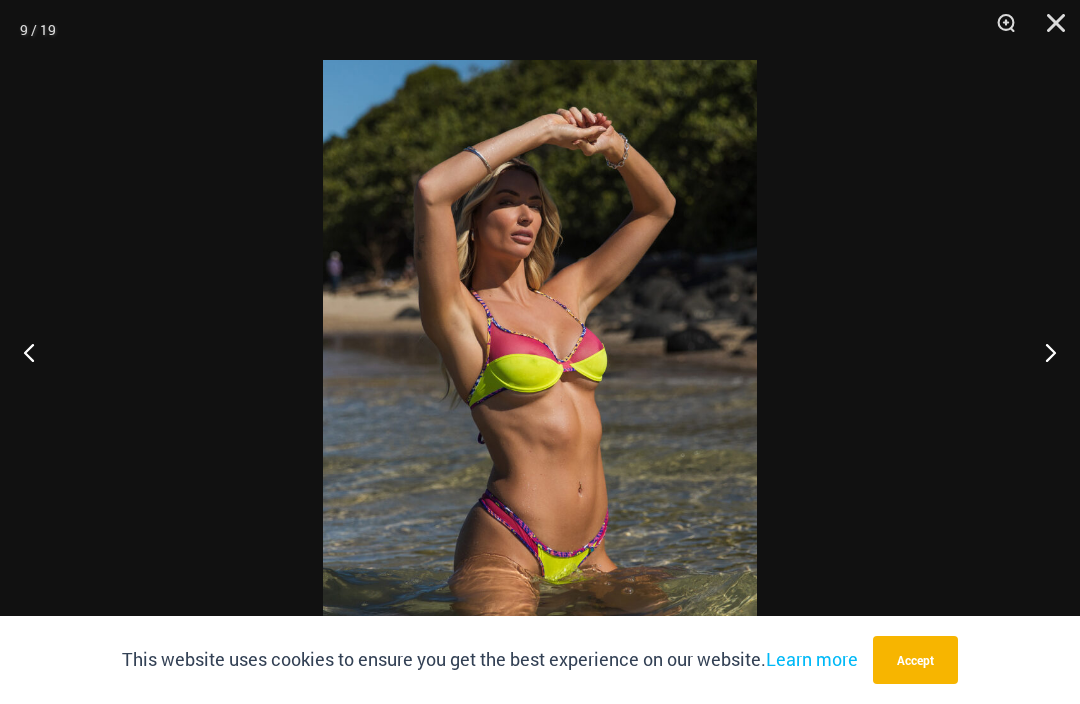 click at bounding box center (1042, 352) 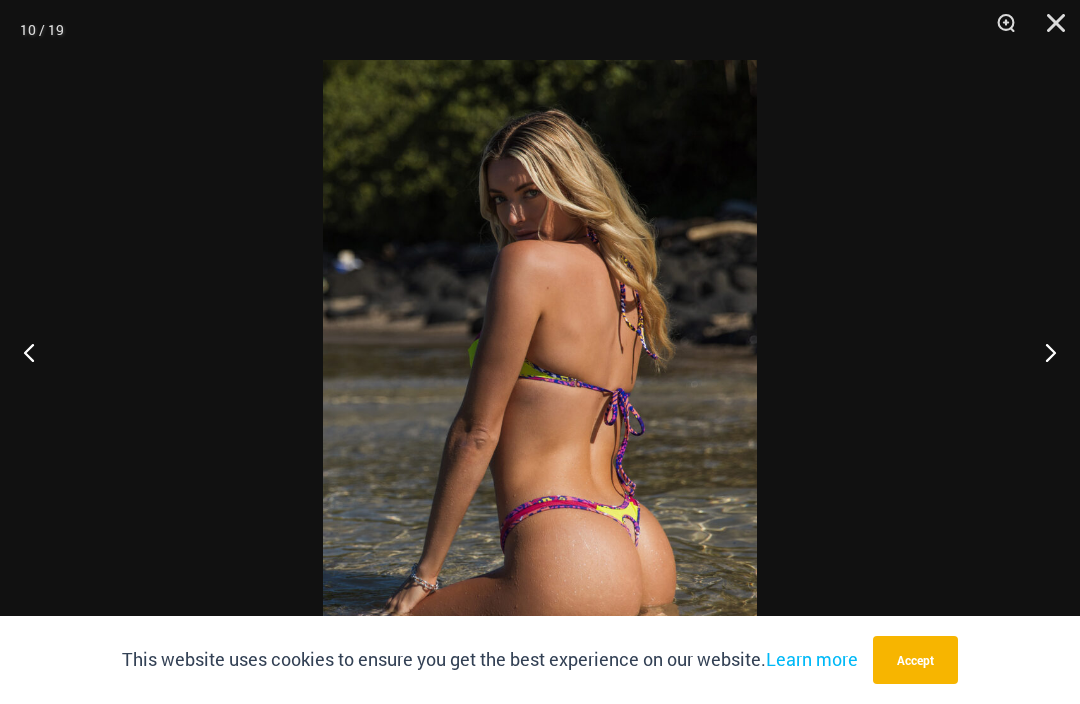 click at bounding box center (1042, 352) 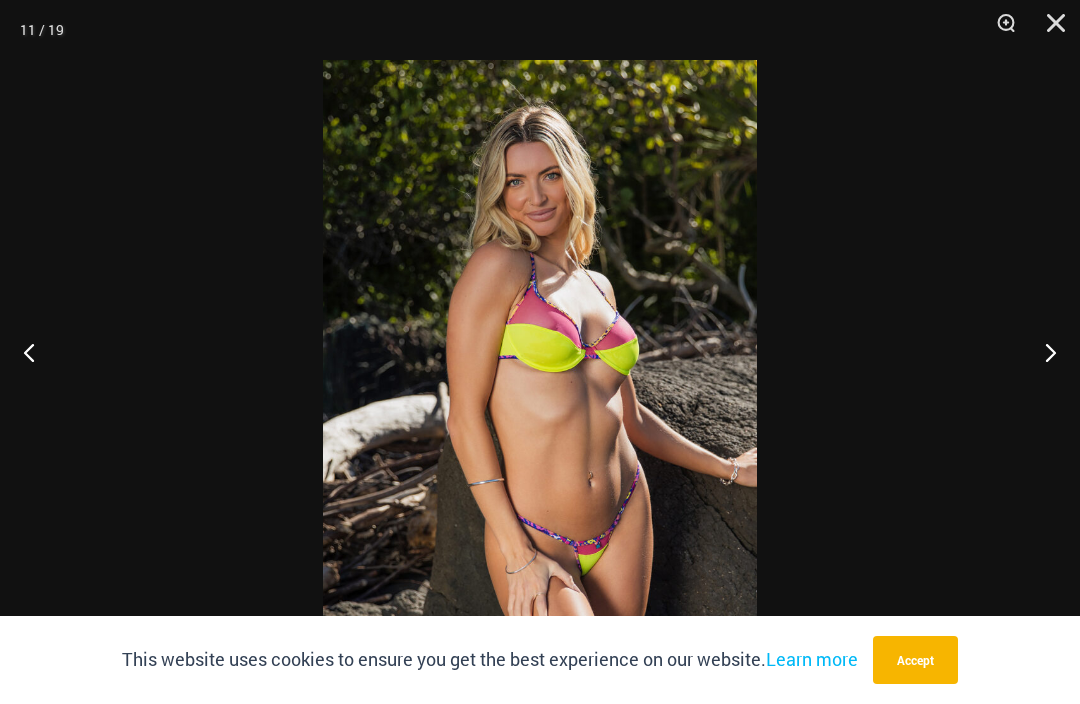 click at bounding box center [1042, 352] 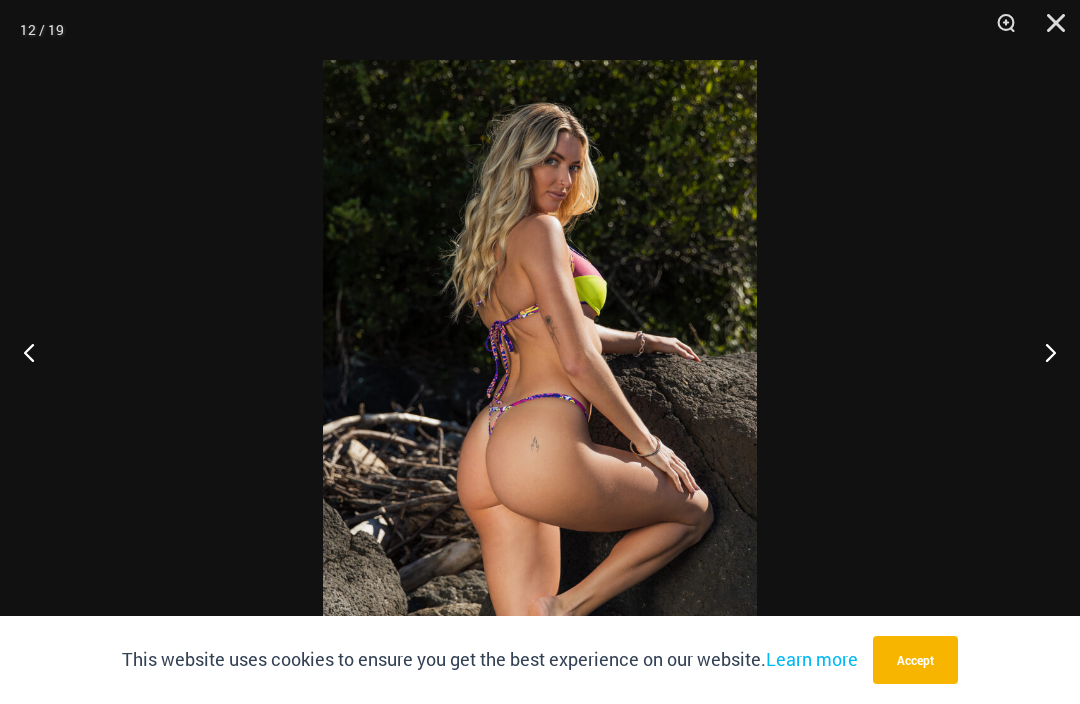 click at bounding box center (1042, 352) 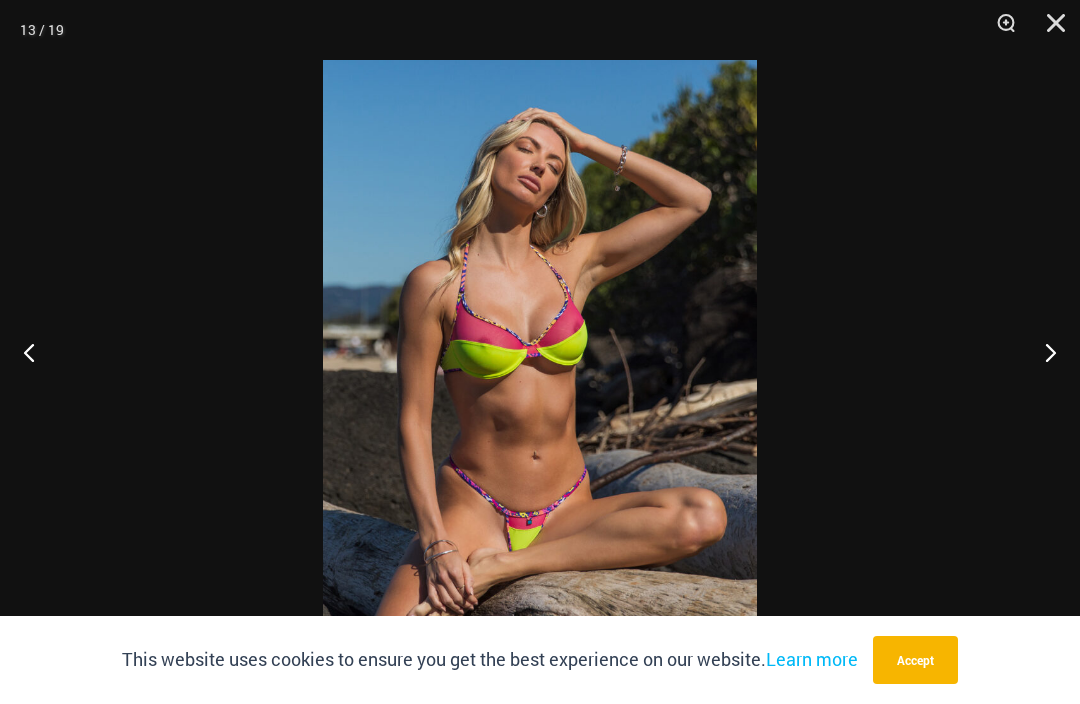 click at bounding box center (1042, 352) 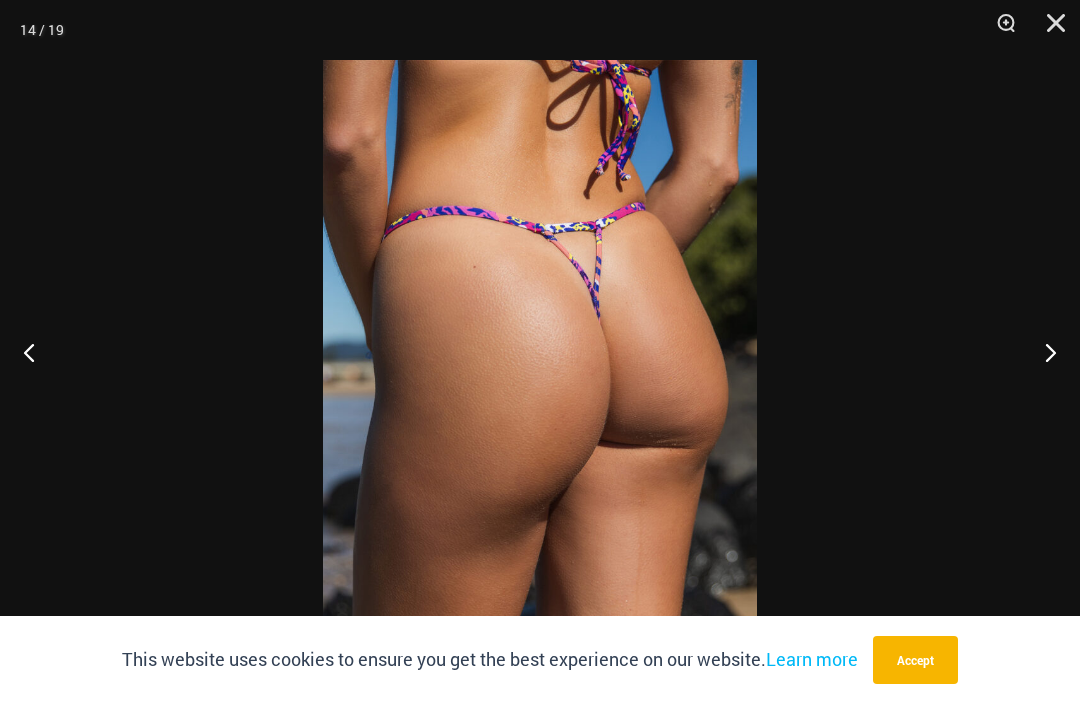 click at bounding box center (1042, 352) 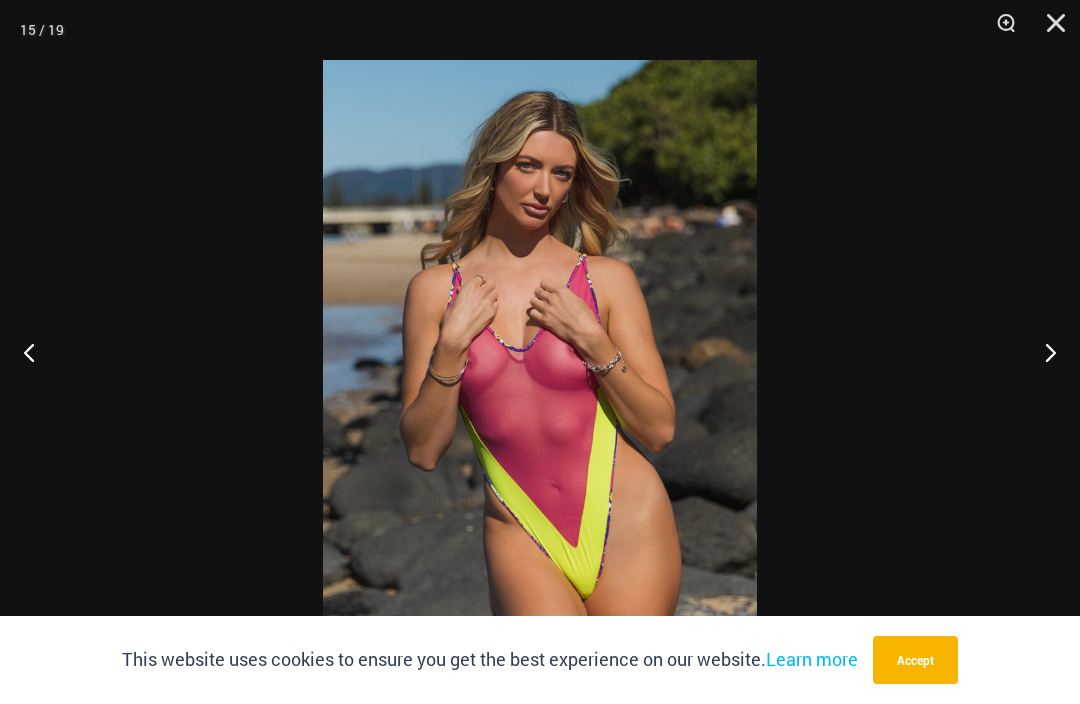 click at bounding box center [1042, 352] 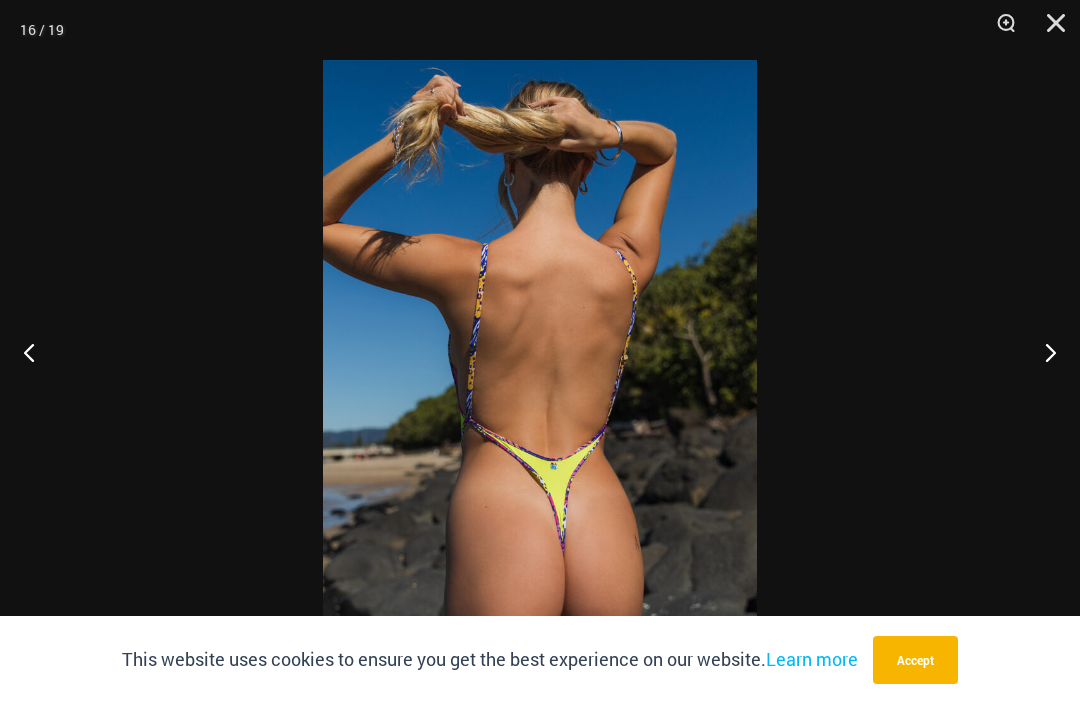 click at bounding box center [1042, 352] 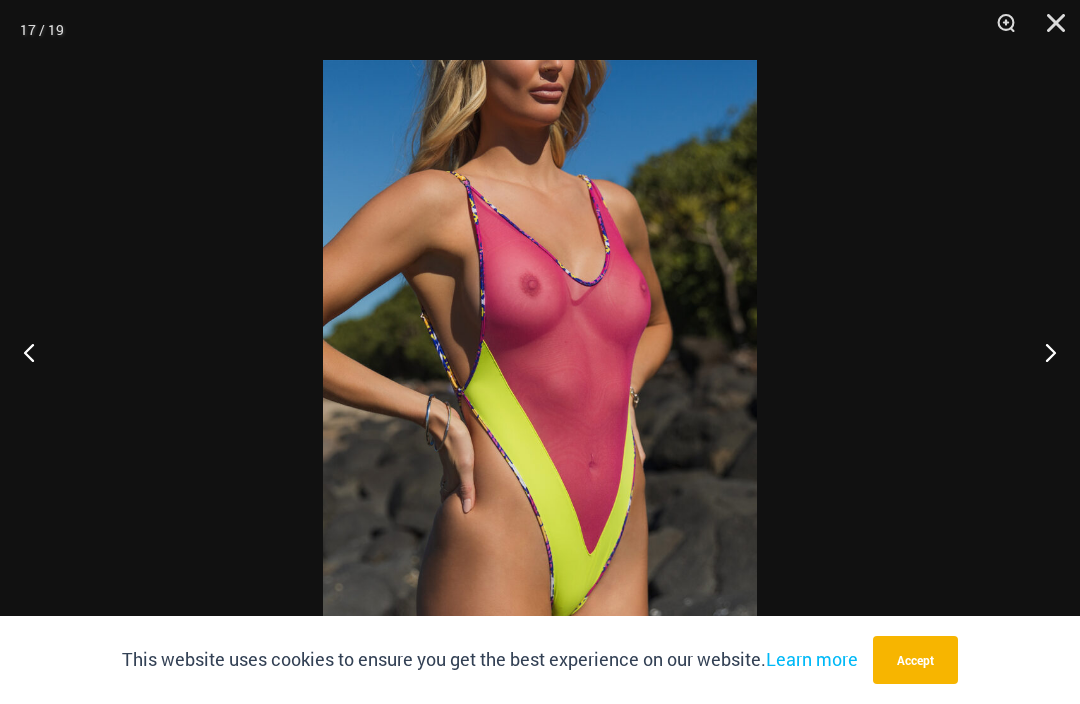 click at bounding box center (1042, 352) 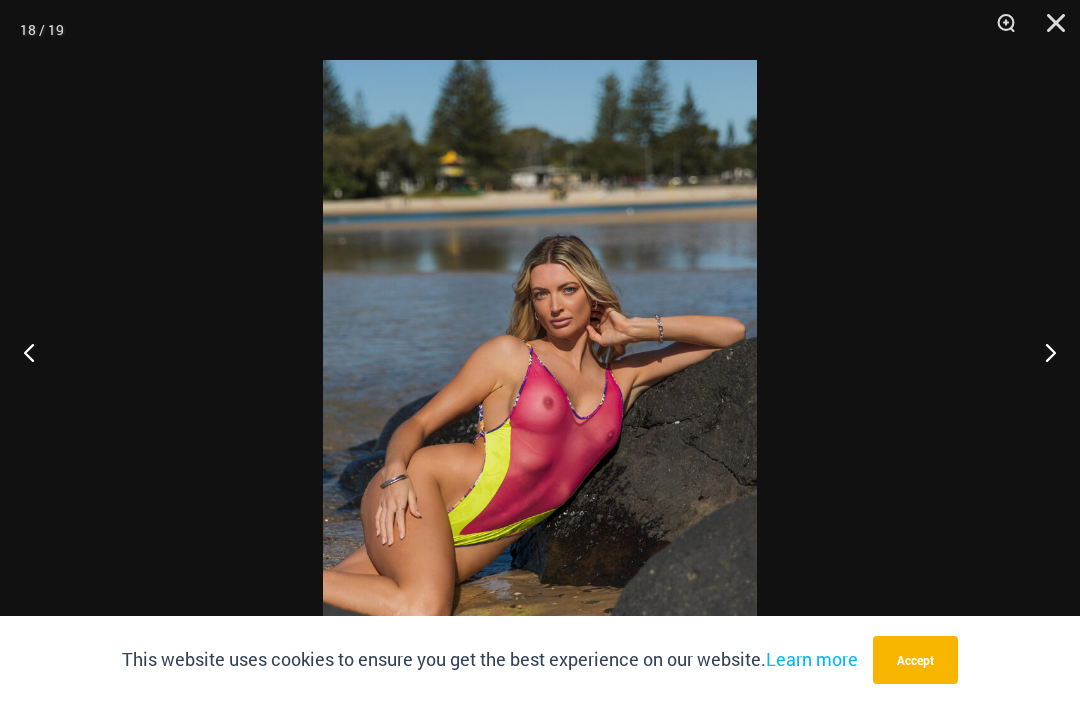 click at bounding box center [1042, 352] 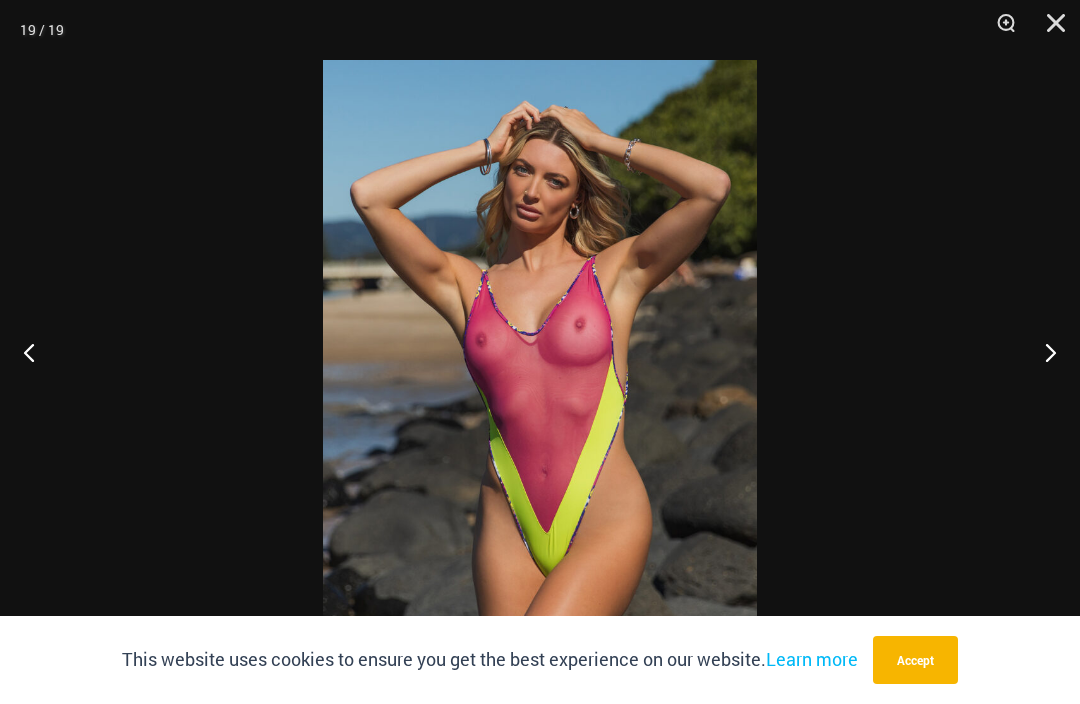 click at bounding box center [1042, 352] 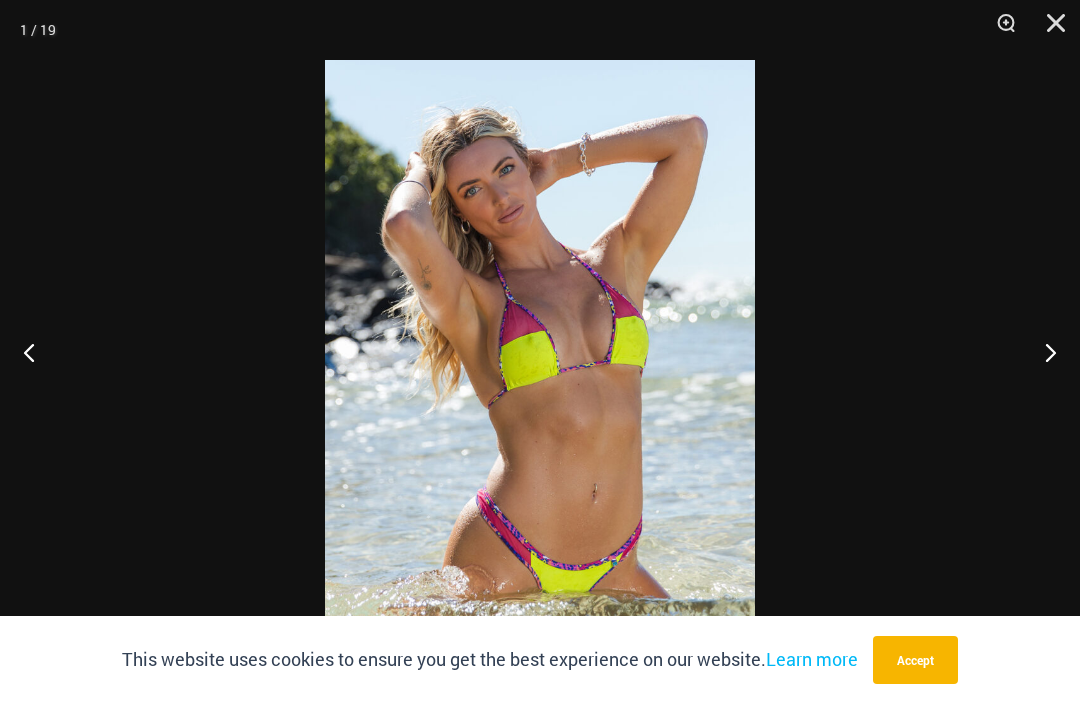 click at bounding box center [1042, 352] 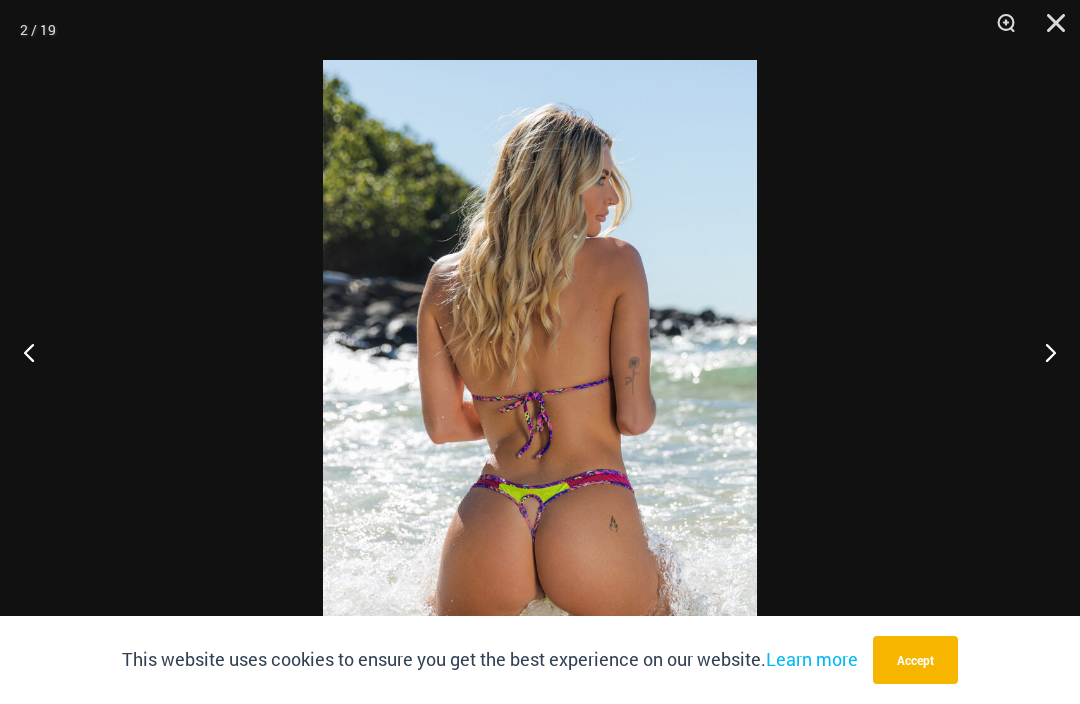 click at bounding box center [1042, 352] 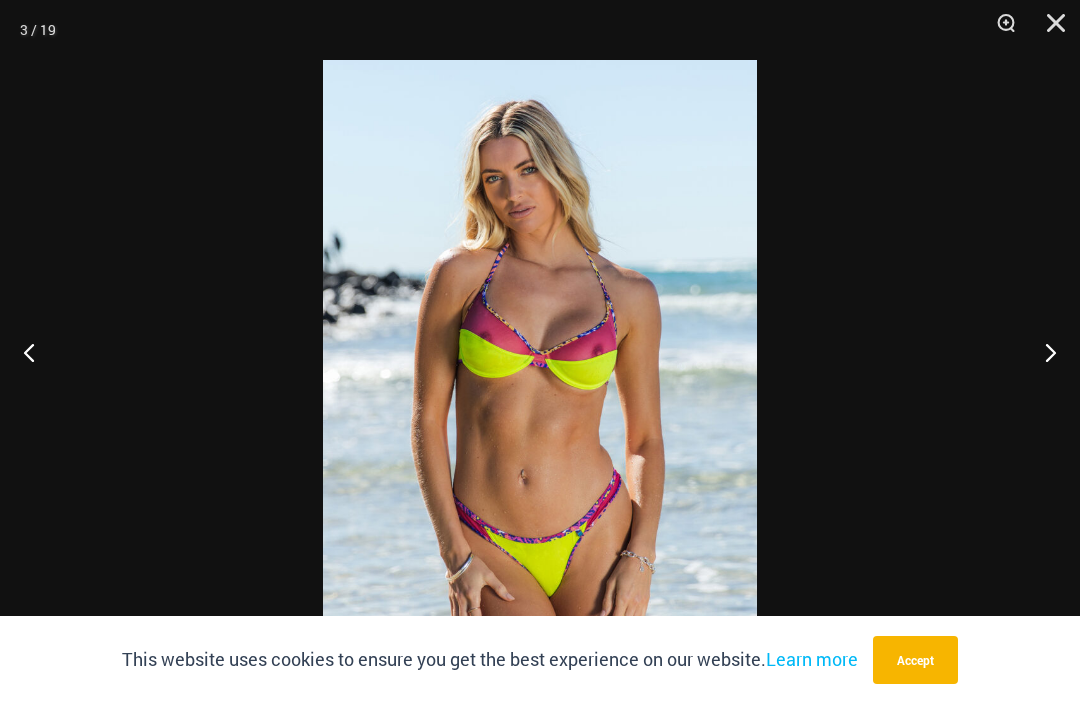 click at bounding box center (1042, 352) 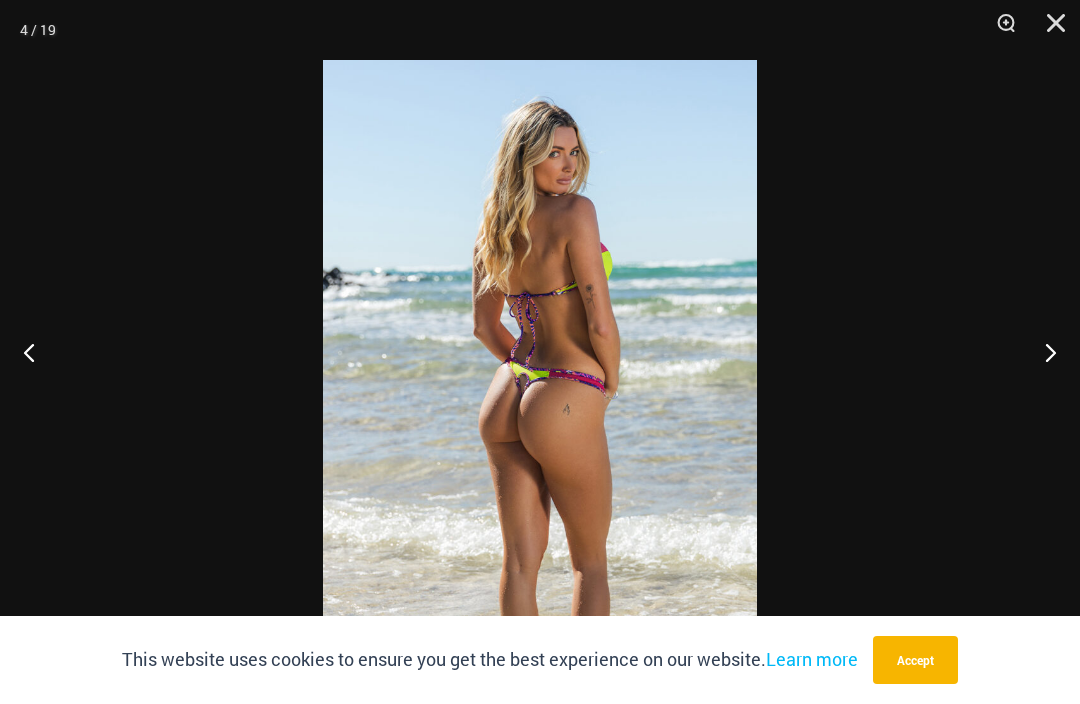 click at bounding box center (1042, 352) 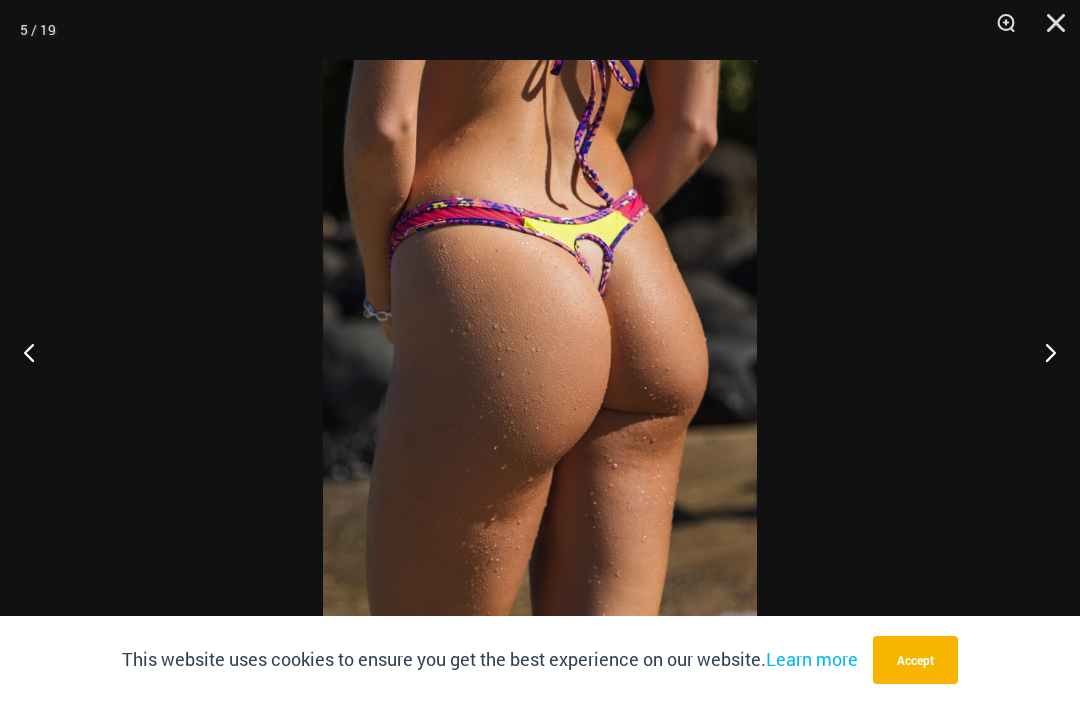 click at bounding box center (1042, 352) 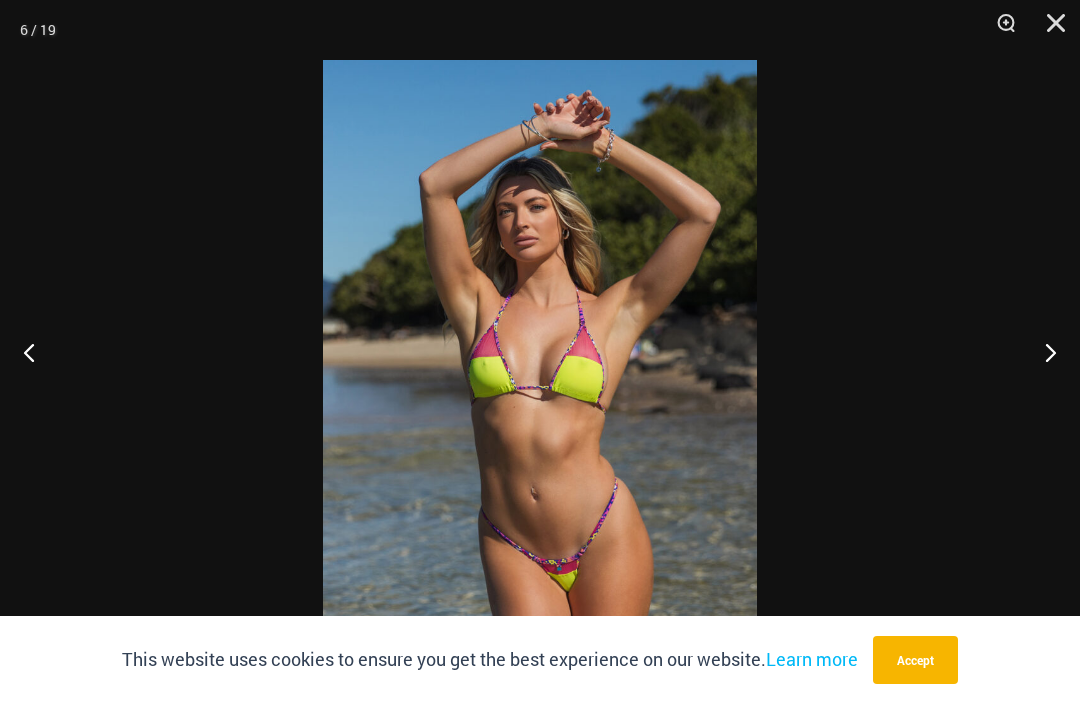click at bounding box center (1042, 352) 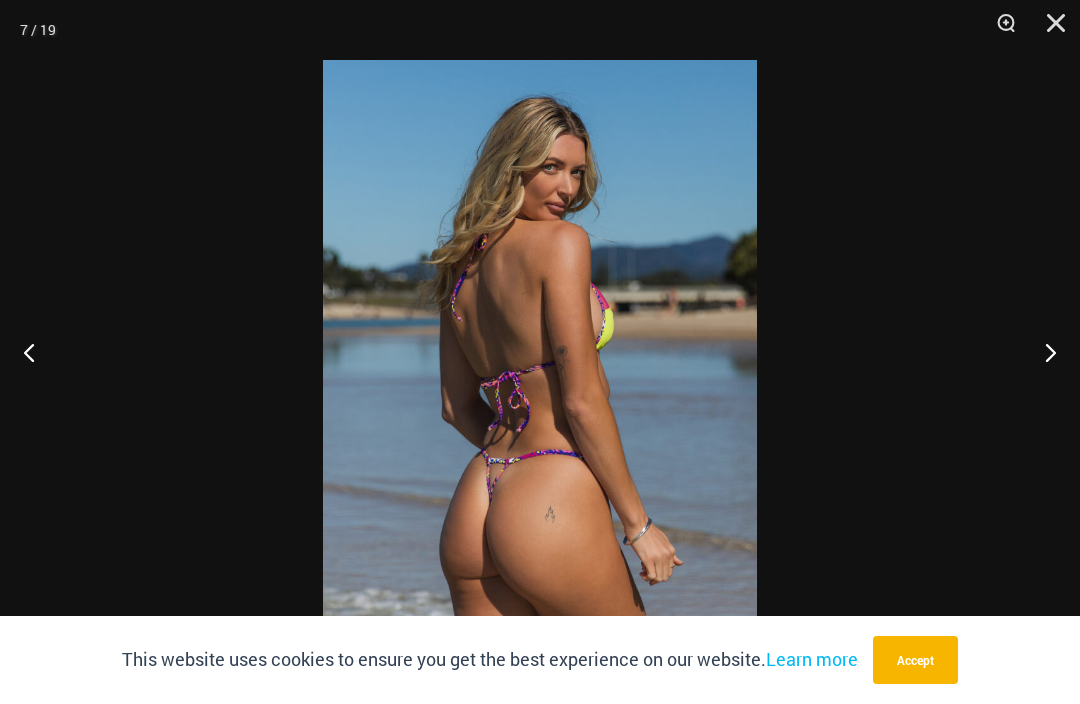 click at bounding box center (1042, 352) 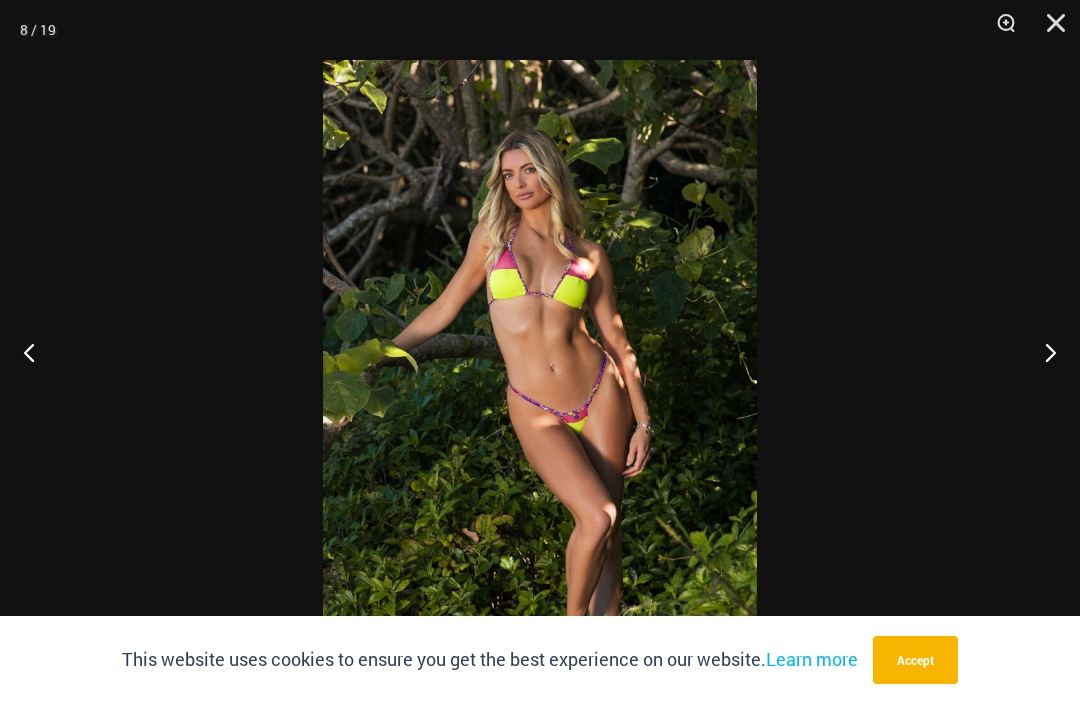 click at bounding box center (1042, 352) 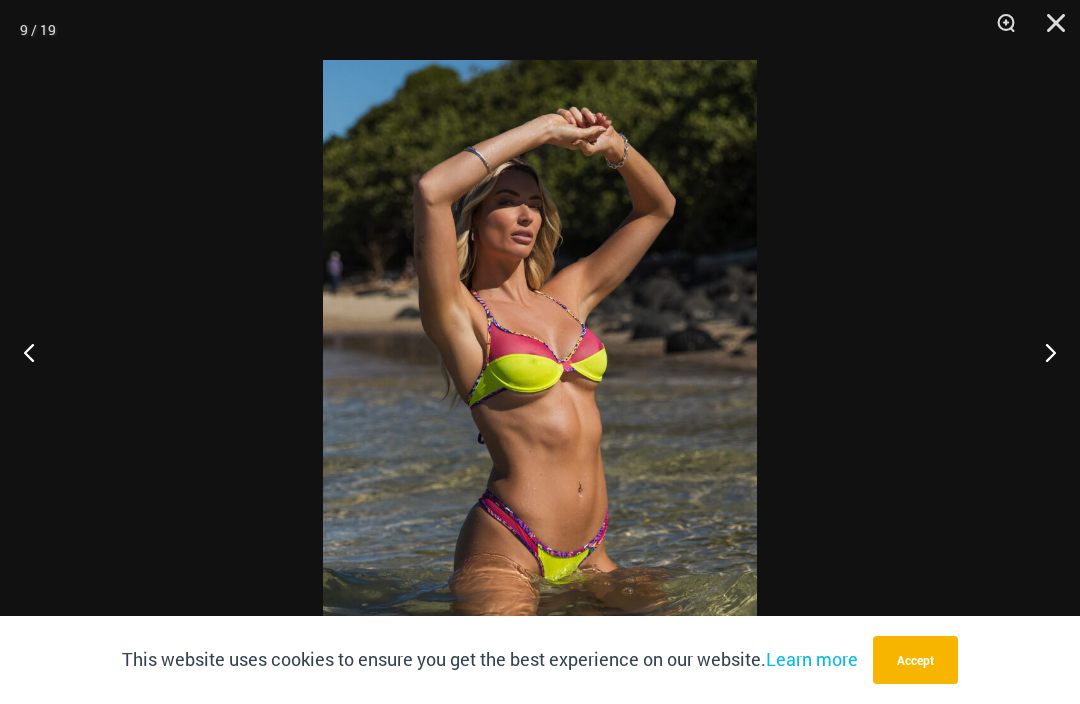 click at bounding box center [1042, 352] 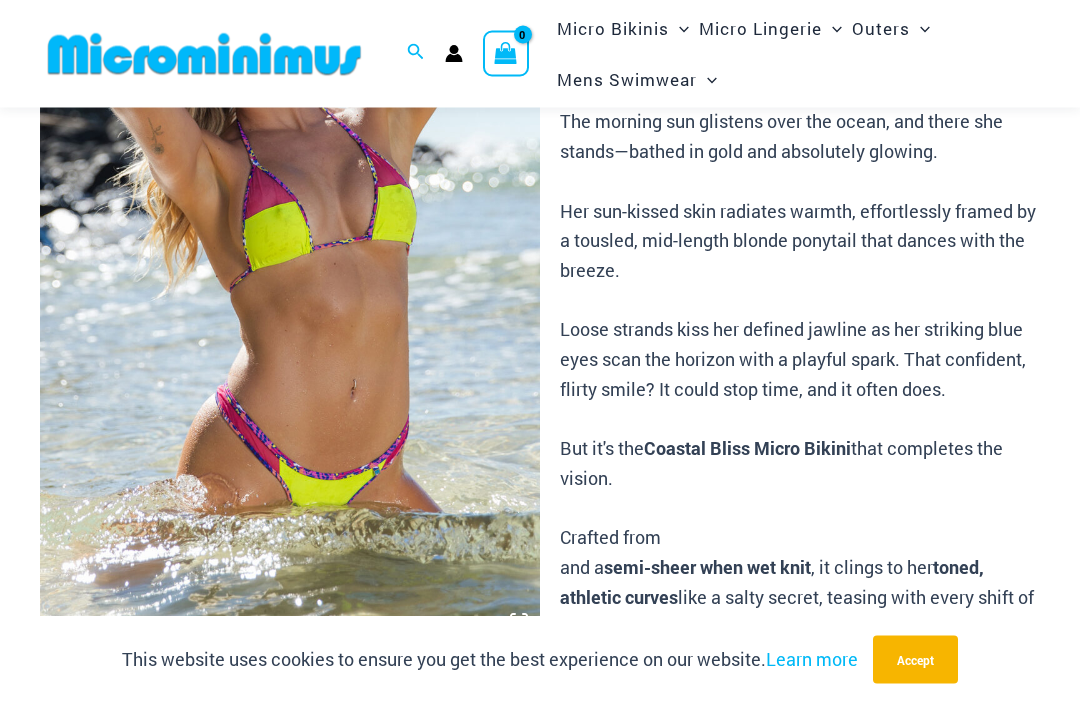 scroll, scrollTop: 258, scrollLeft: 0, axis: vertical 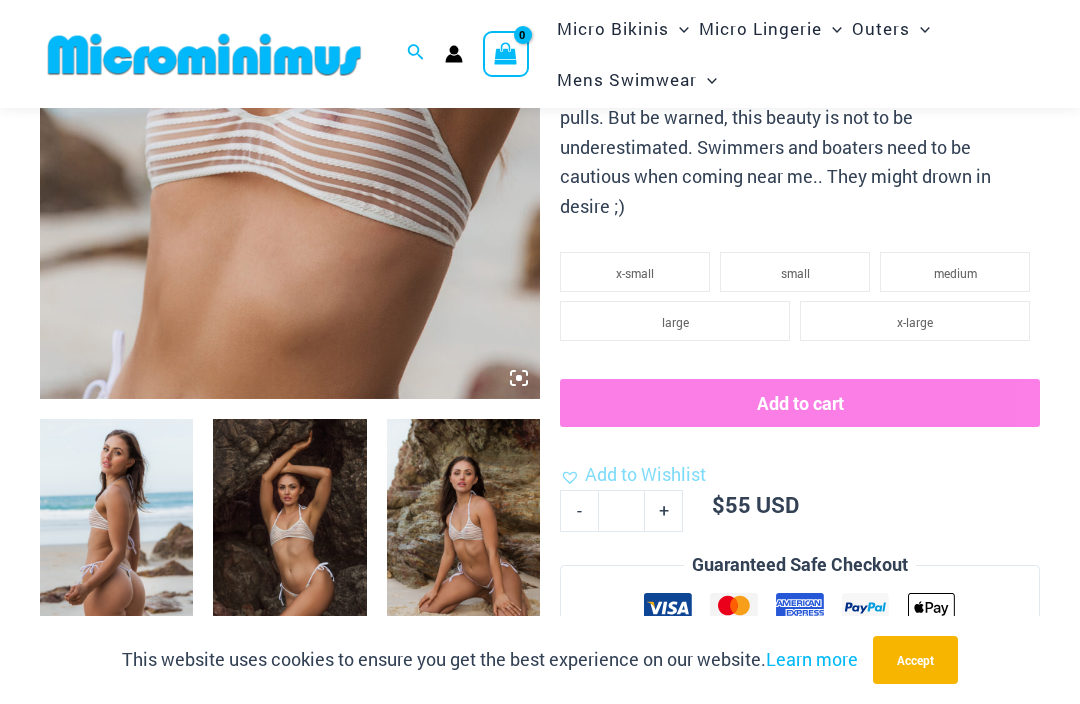 click 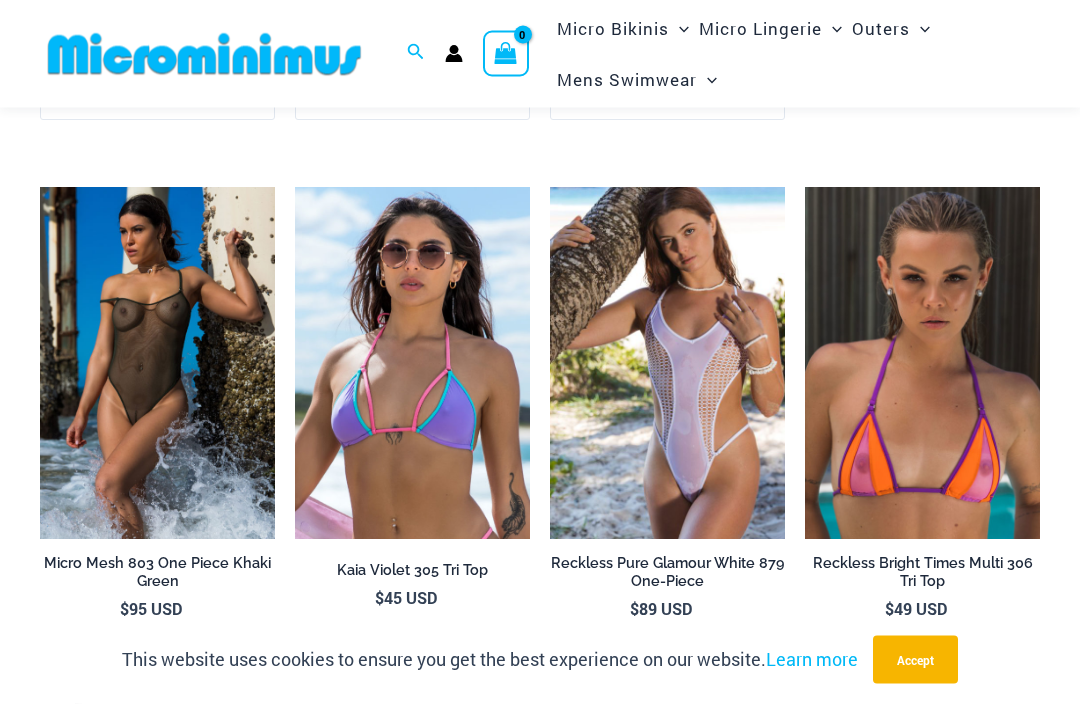 scroll, scrollTop: 2859, scrollLeft: 0, axis: vertical 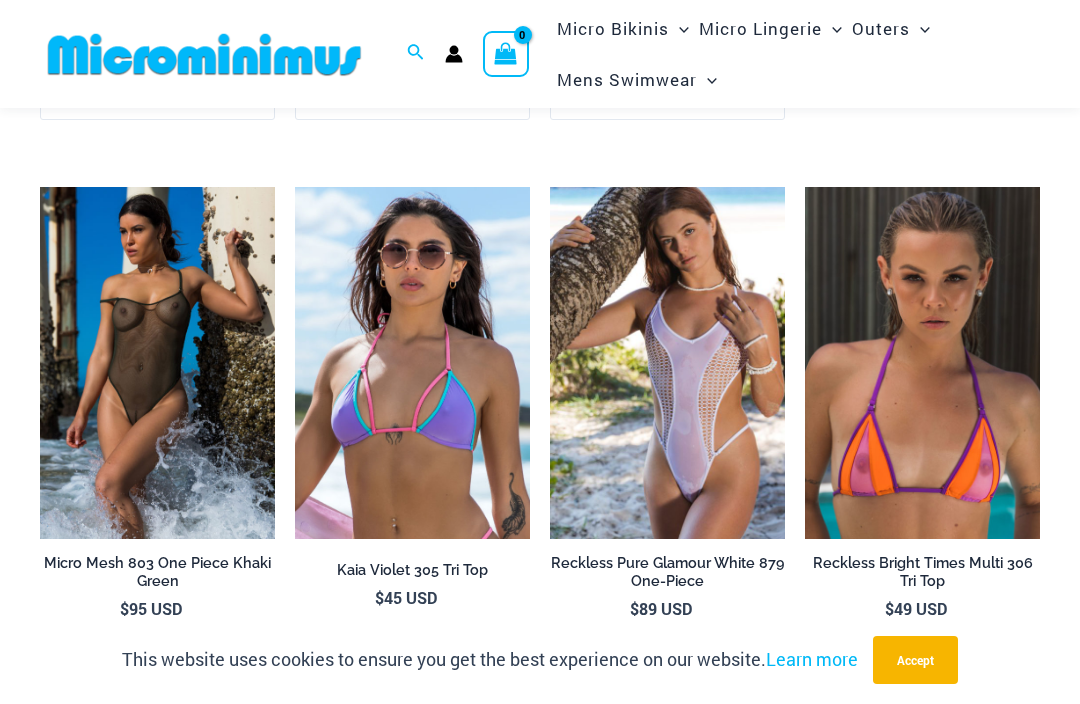 click at bounding box center (295, 187) 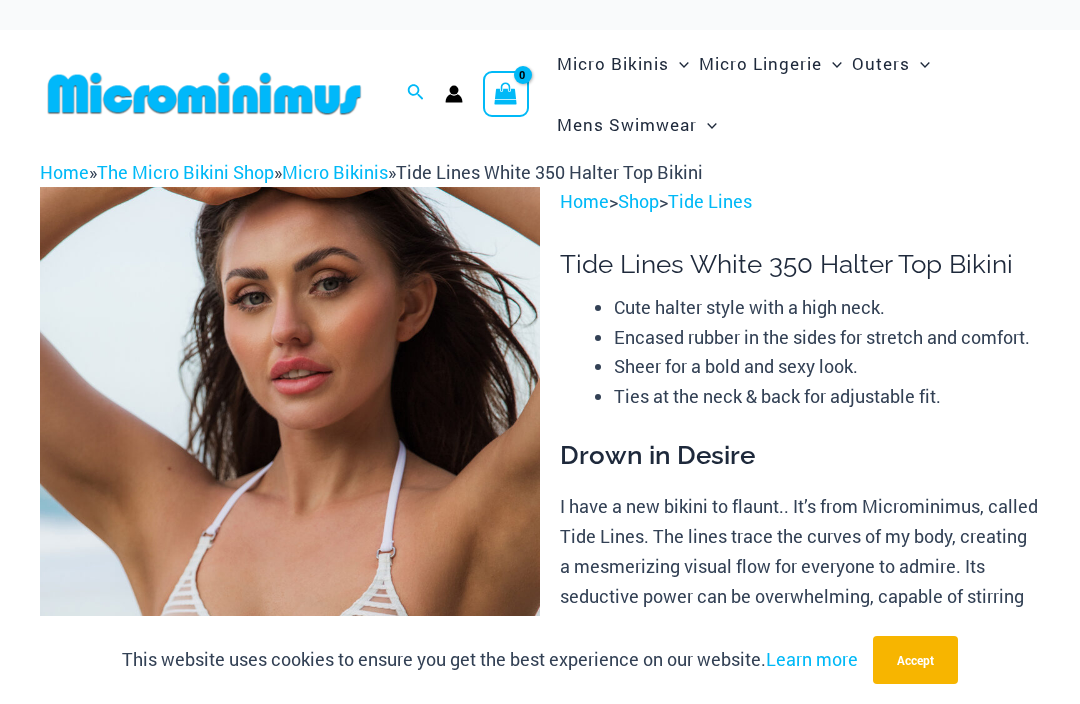 scroll, scrollTop: 2925, scrollLeft: 0, axis: vertical 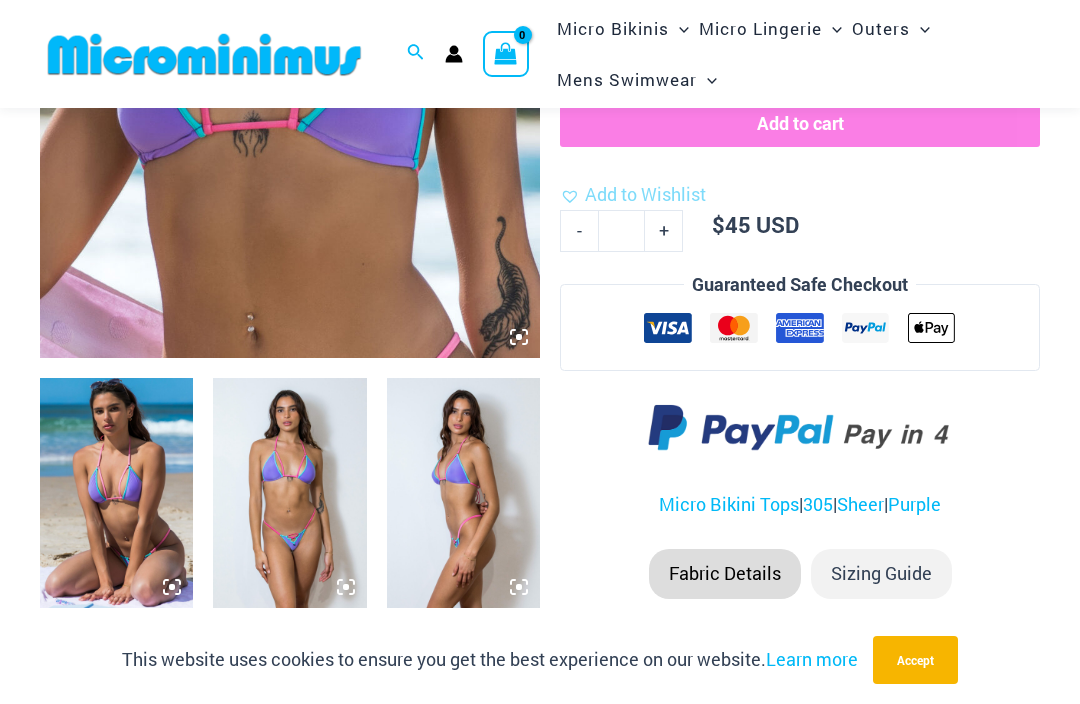 click at bounding box center [116, 493] 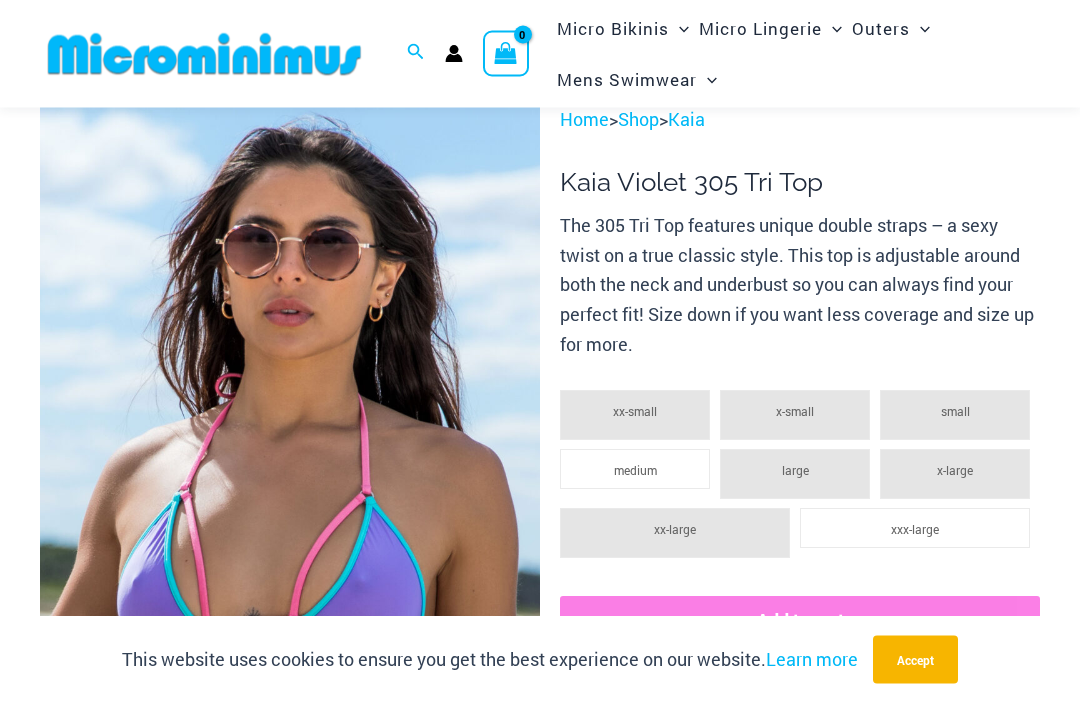scroll, scrollTop: 53, scrollLeft: 0, axis: vertical 